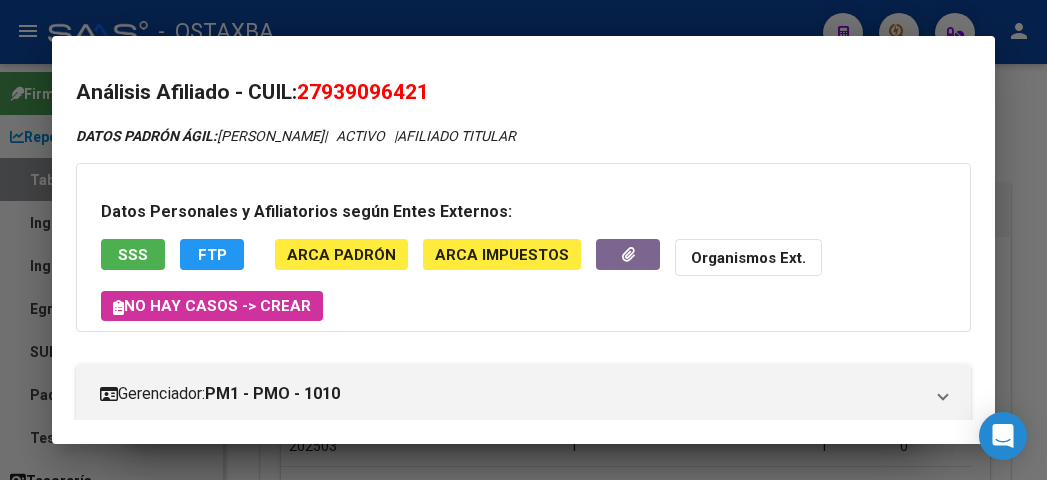 scroll, scrollTop: 0, scrollLeft: 0, axis: both 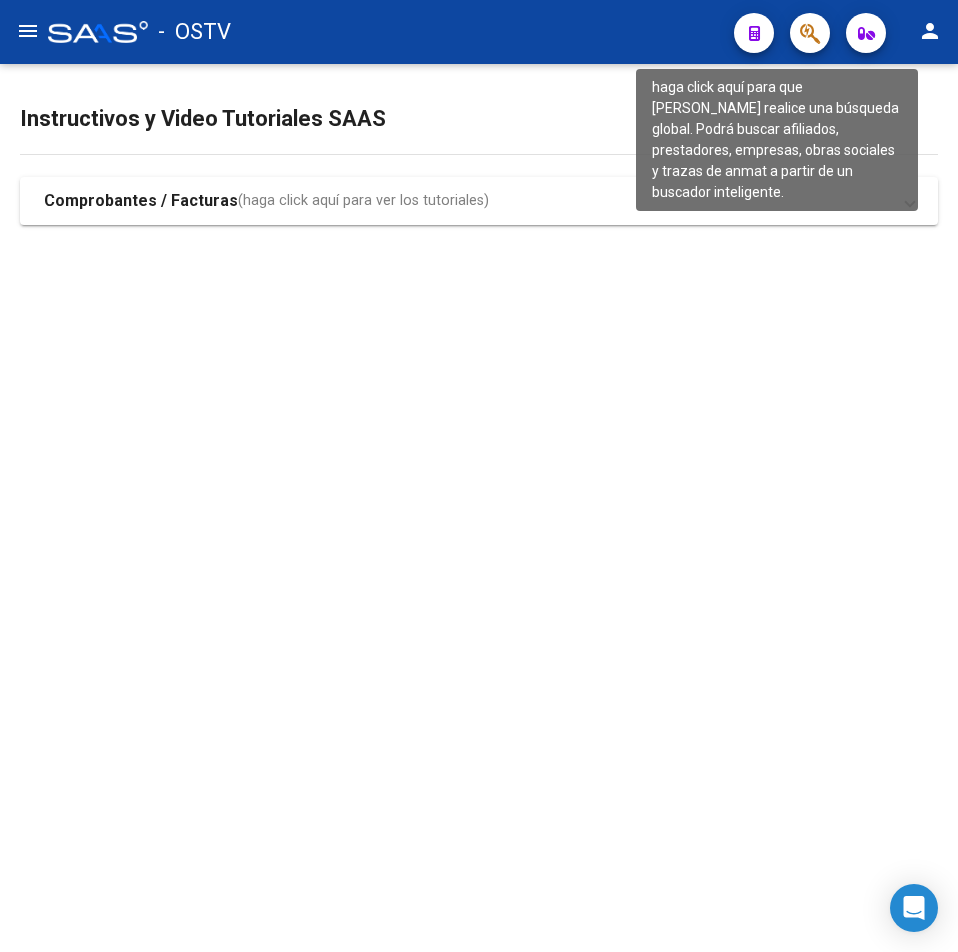 click 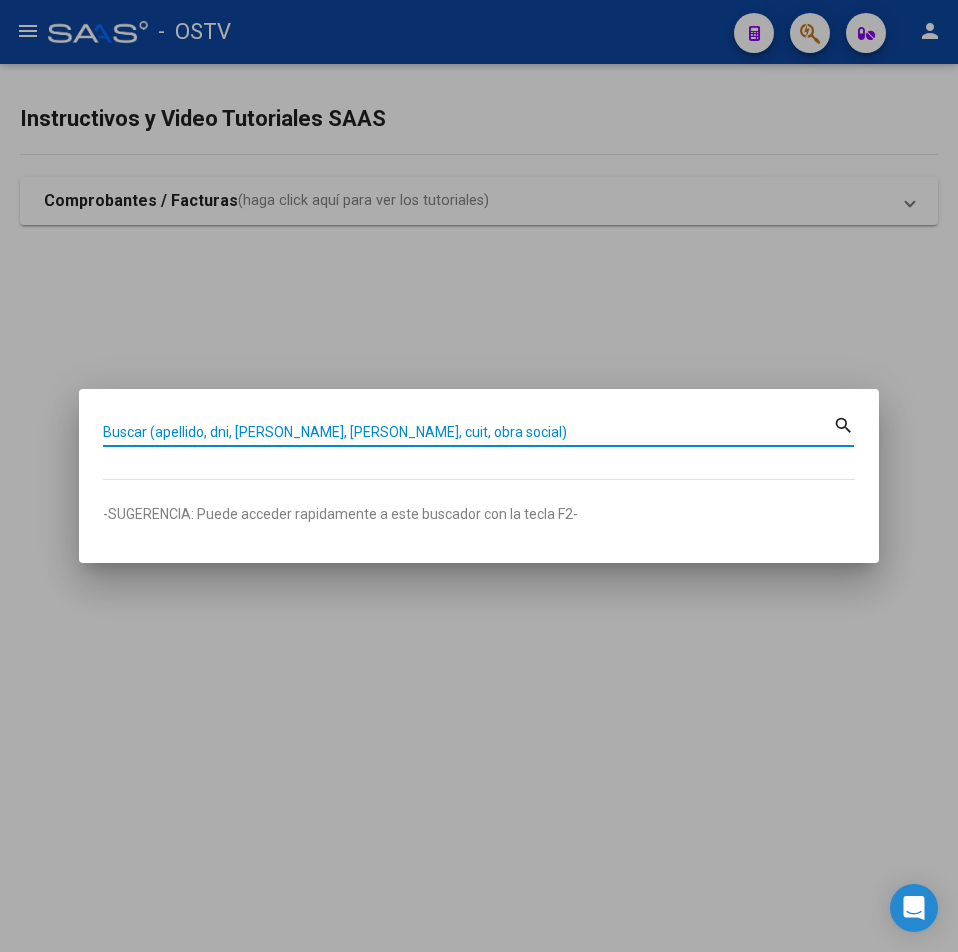 paste on "21637686" 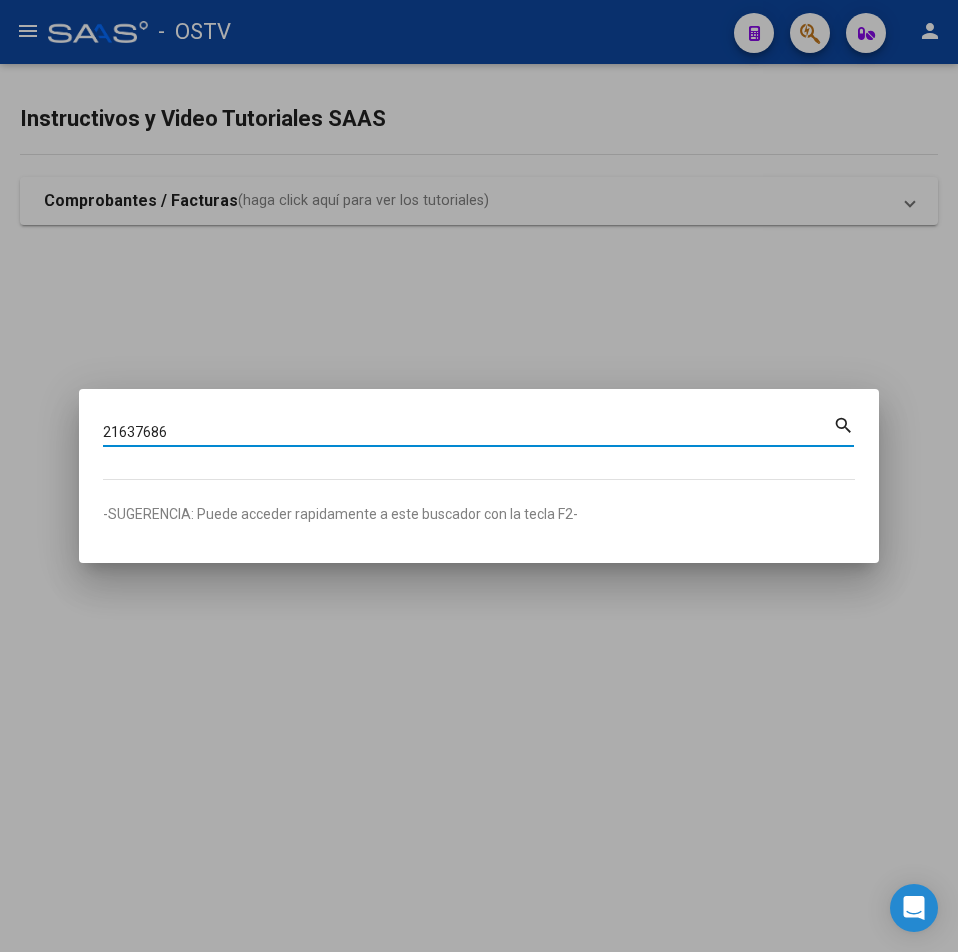 type on "21637686" 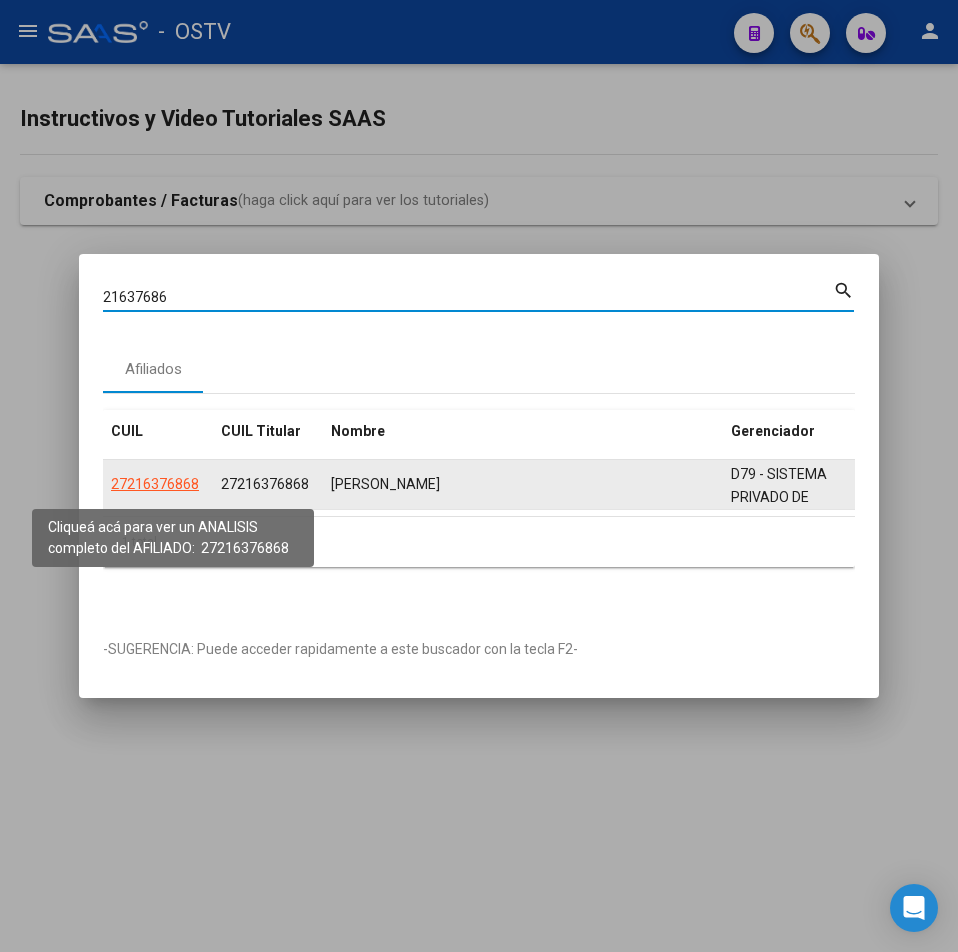 click on "27216376868" 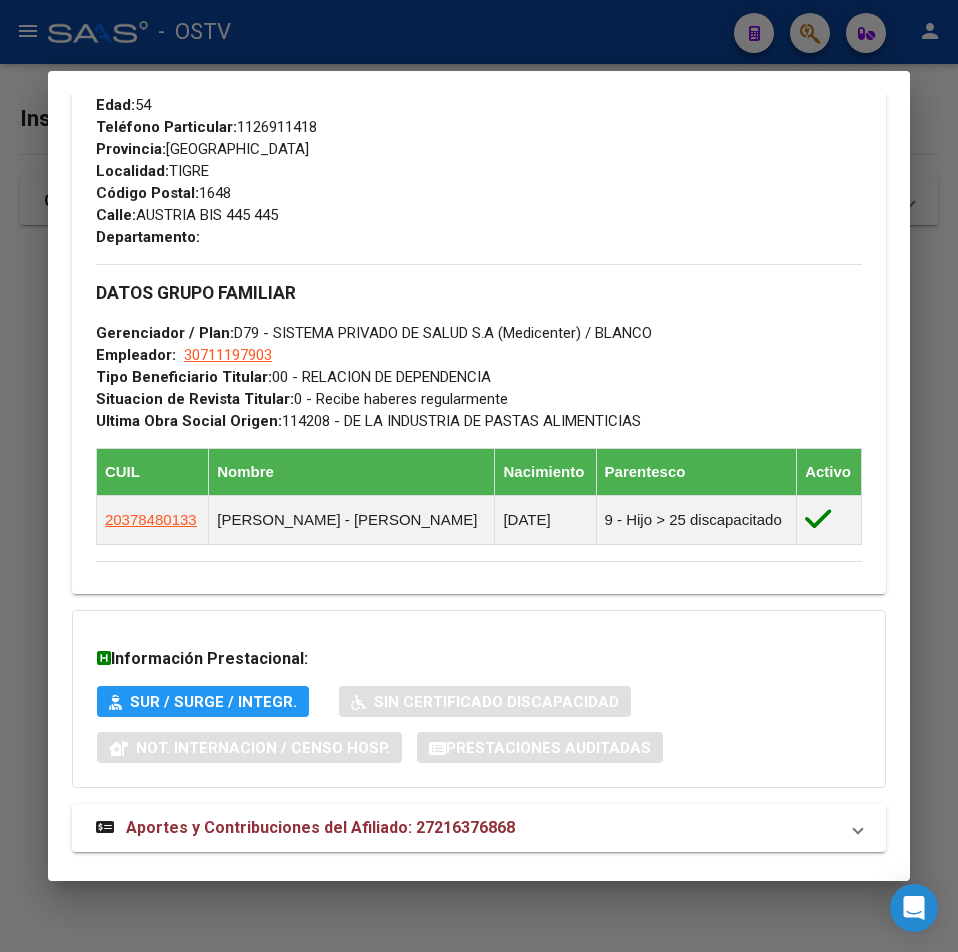 scroll, scrollTop: 1036, scrollLeft: 0, axis: vertical 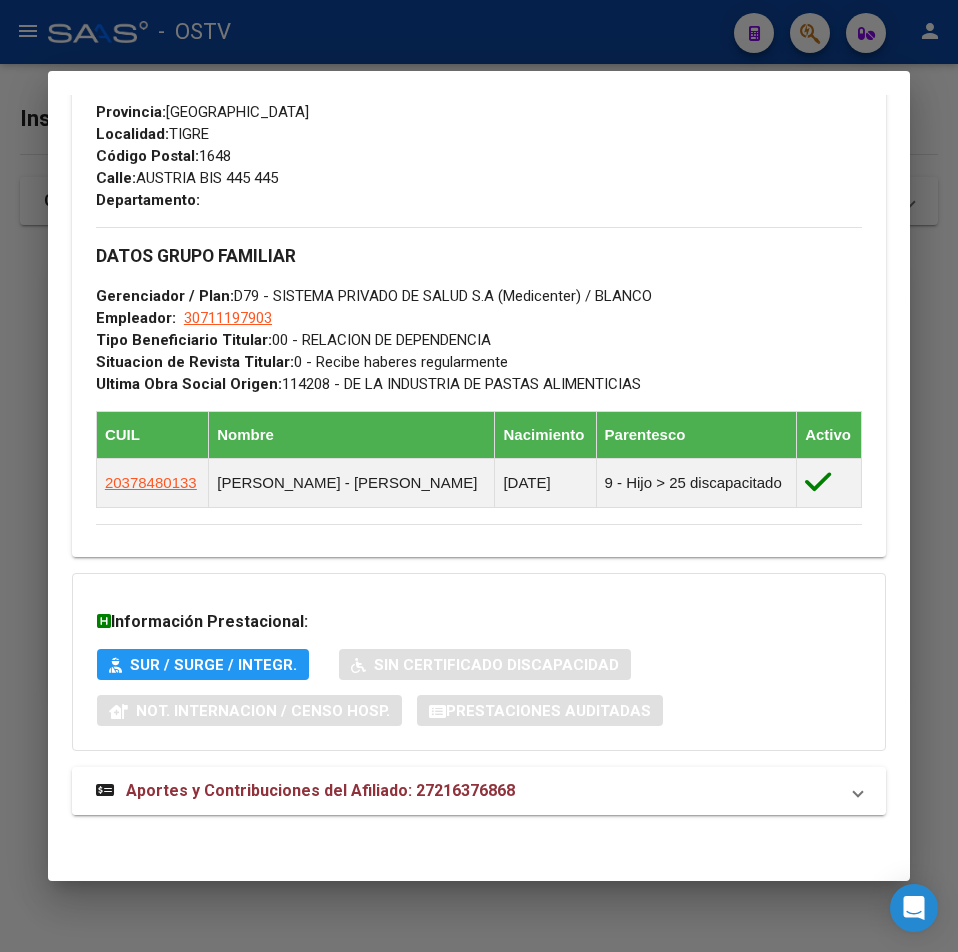 click on "Aportes y Contribuciones del Afiliado: 27216376868" at bounding box center [320, 790] 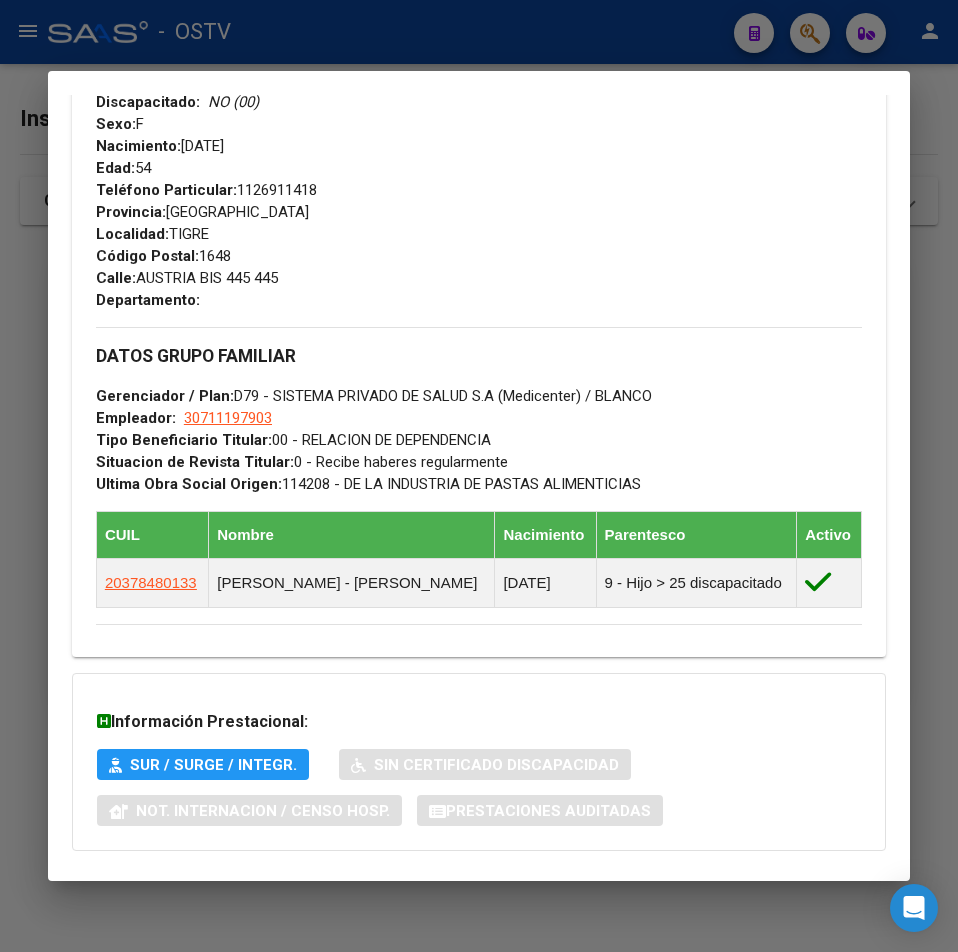 scroll, scrollTop: 136, scrollLeft: 0, axis: vertical 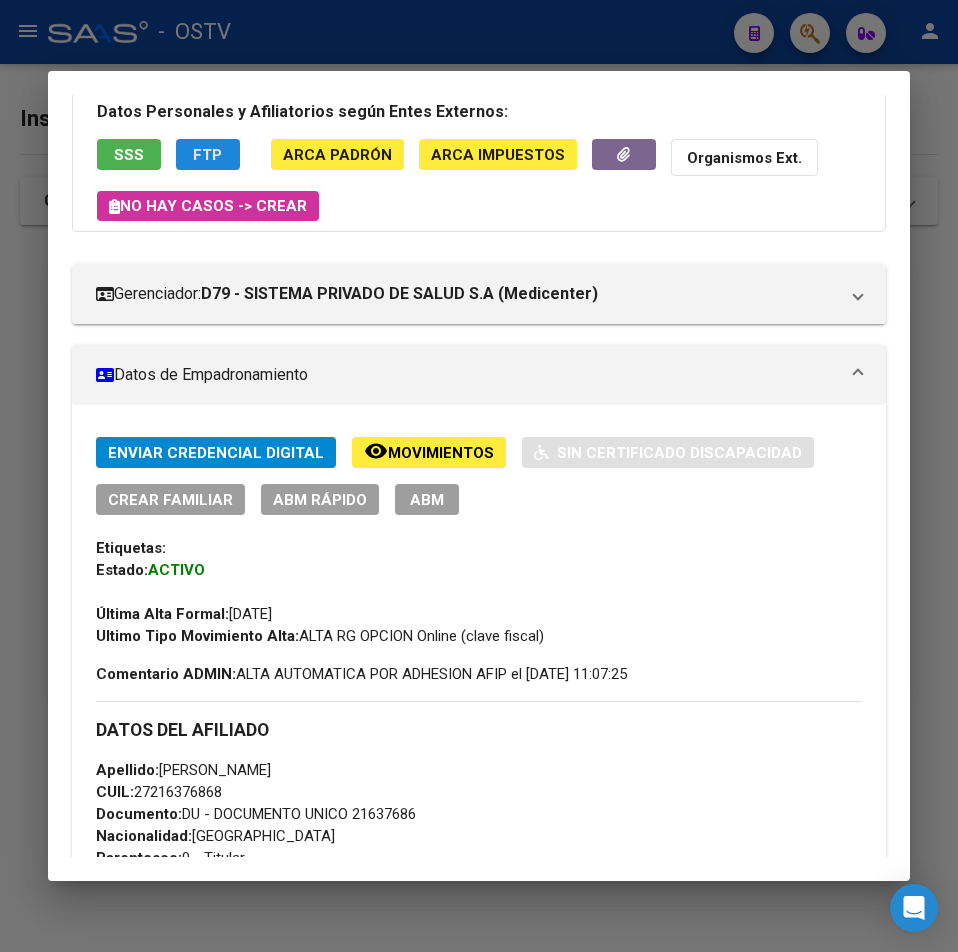 click on "FTP" 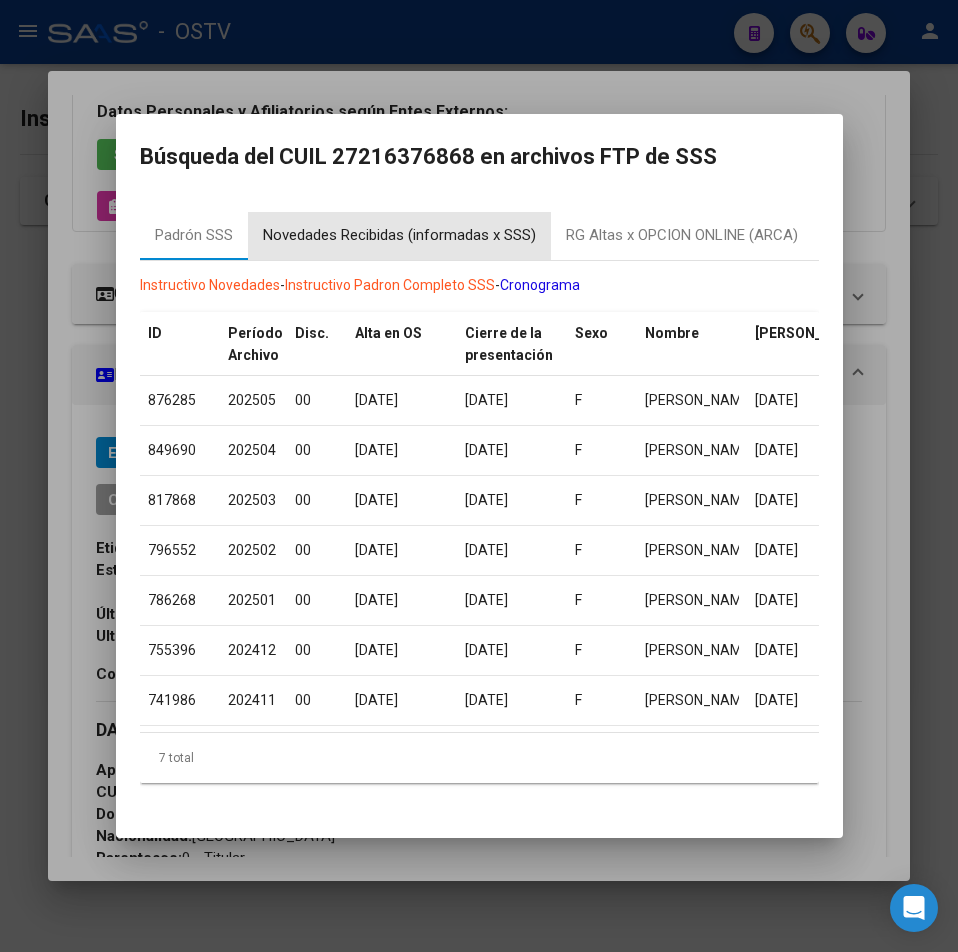 click on "Novedades Recibidas (informadas x SSS)" at bounding box center [399, 235] 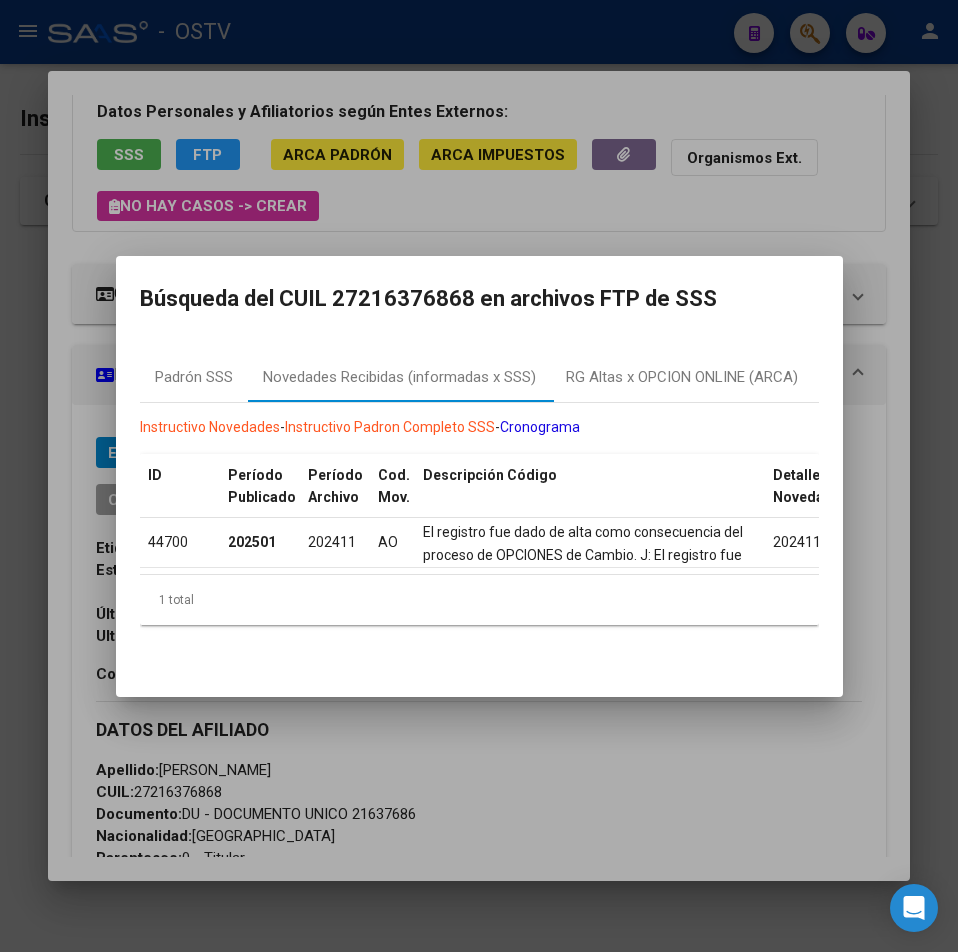 click at bounding box center [479, 476] 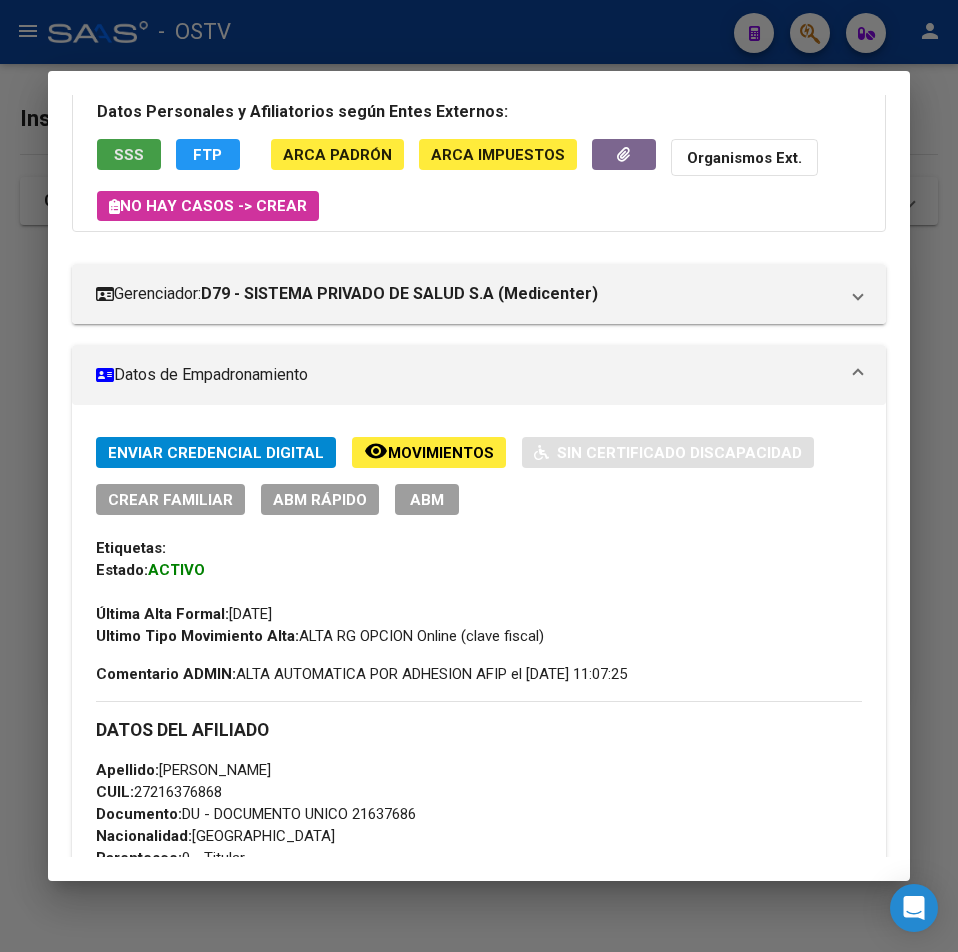click on "SSS" at bounding box center [129, 154] 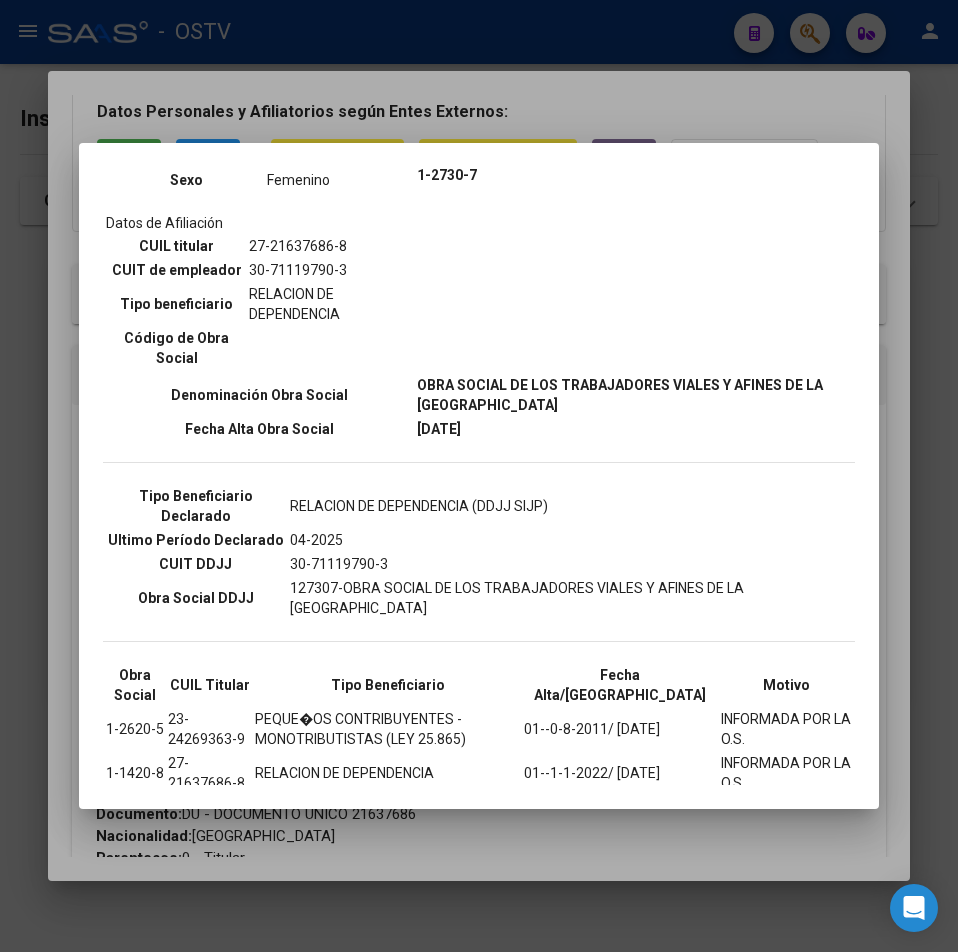 scroll, scrollTop: 300, scrollLeft: 0, axis: vertical 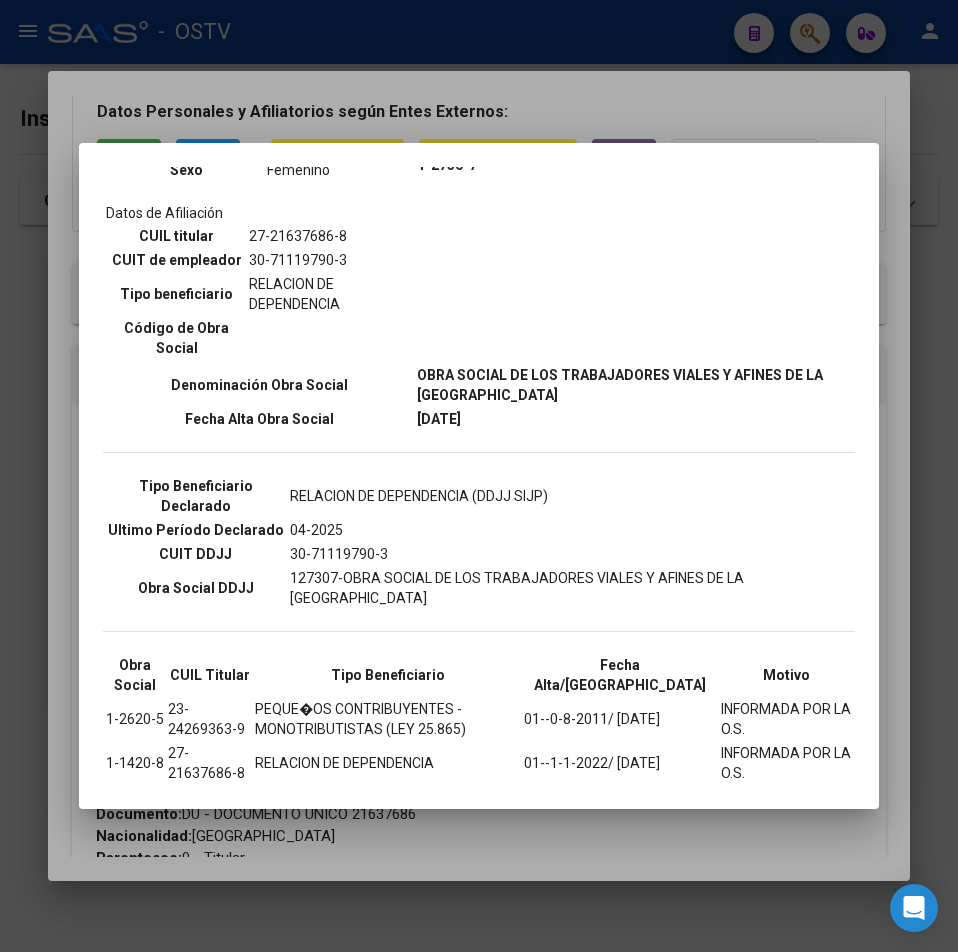 click at bounding box center (479, 476) 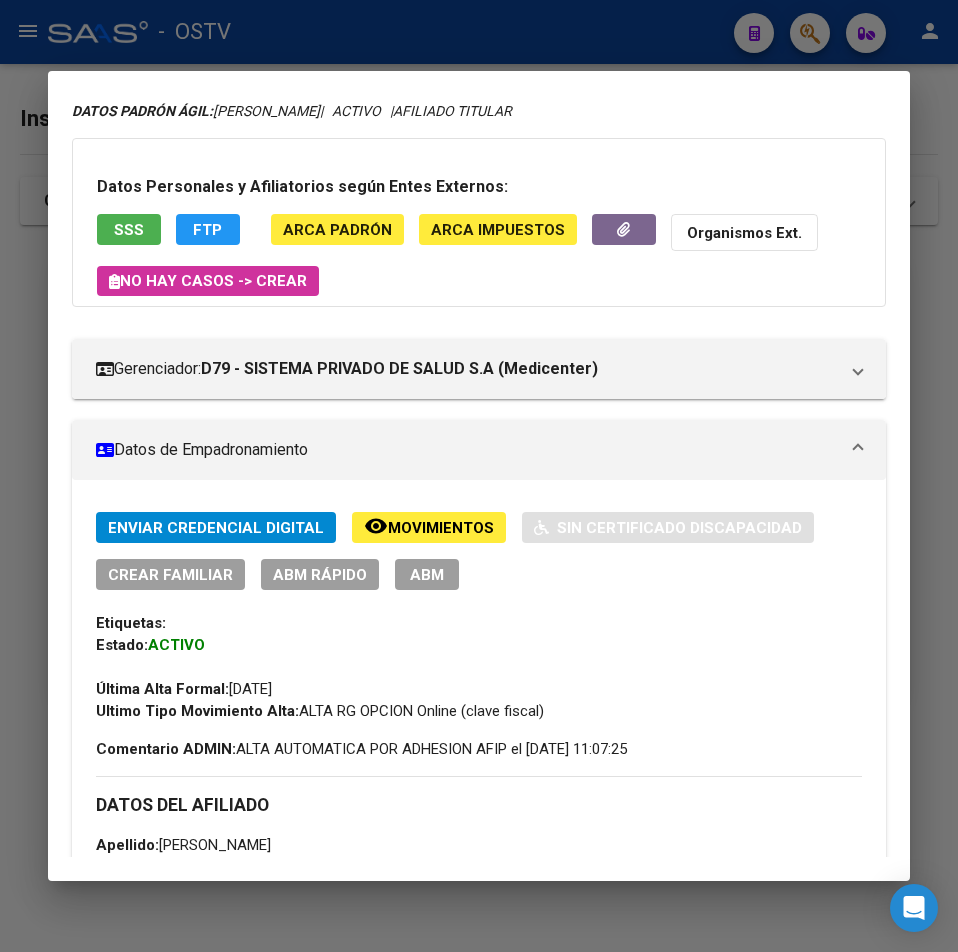 scroll, scrollTop: 0, scrollLeft: 0, axis: both 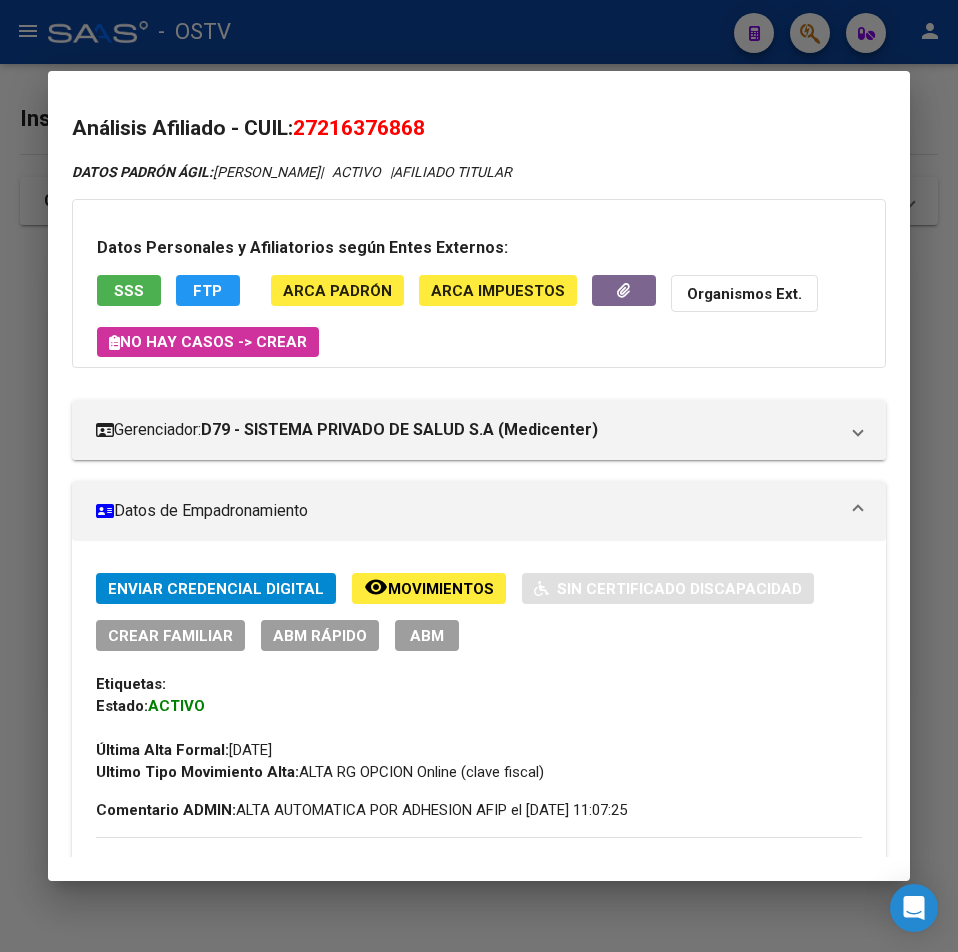 click on "SSS" at bounding box center (129, 291) 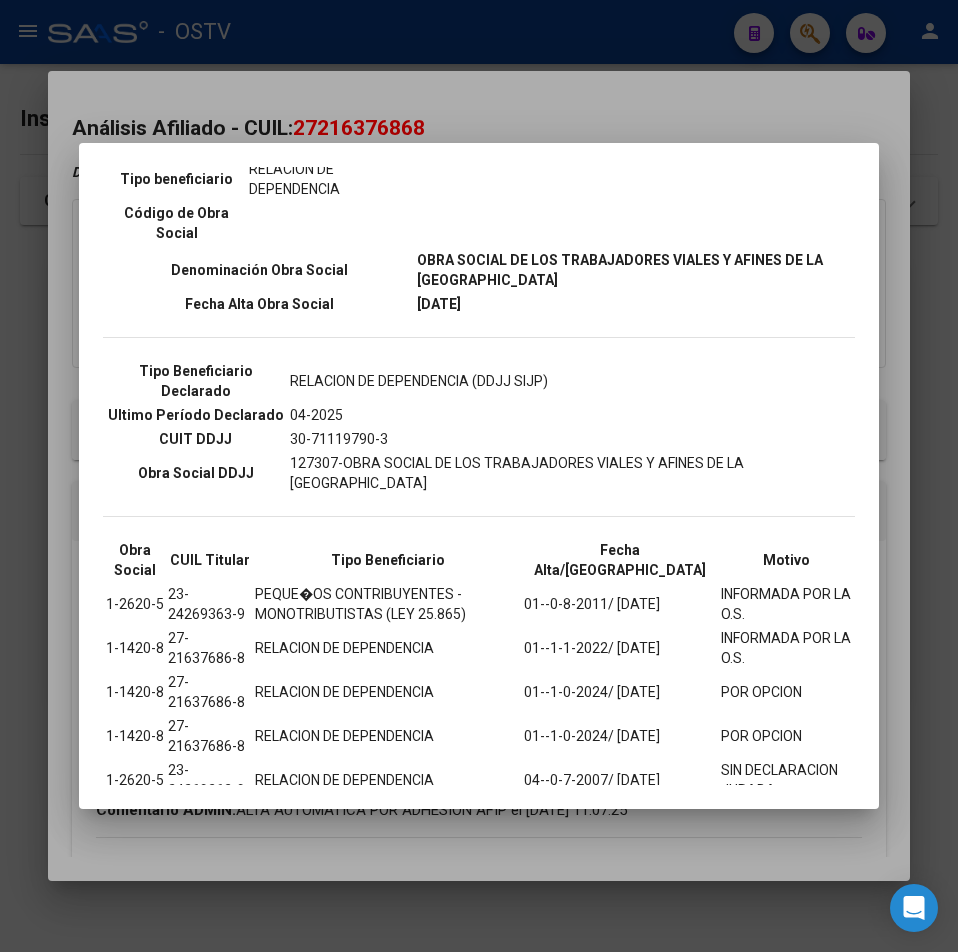 scroll, scrollTop: 534, scrollLeft: 0, axis: vertical 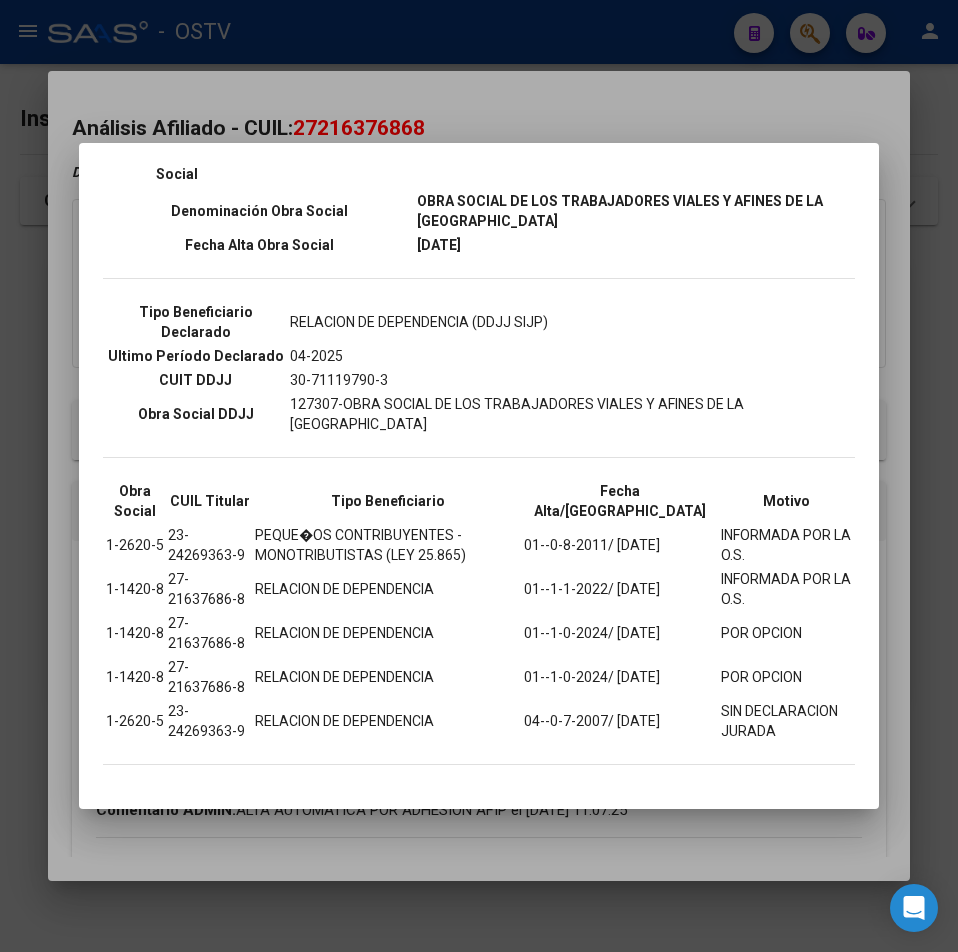 click at bounding box center [479, 476] 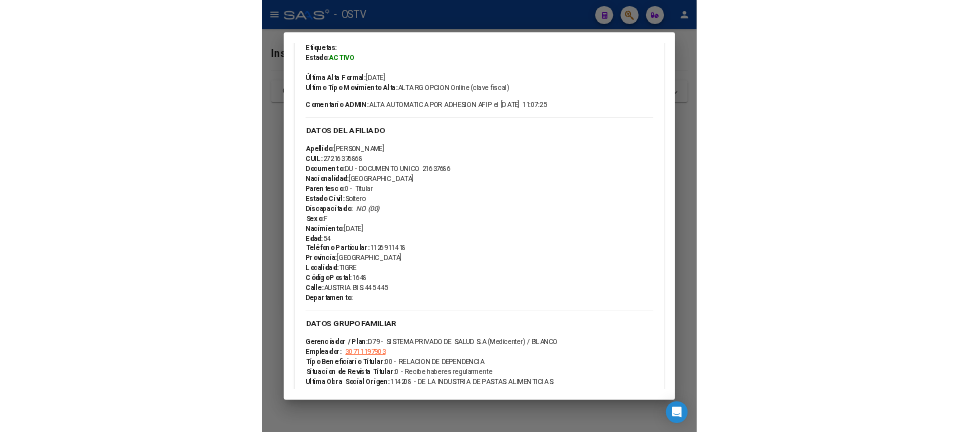 scroll, scrollTop: 600, scrollLeft: 0, axis: vertical 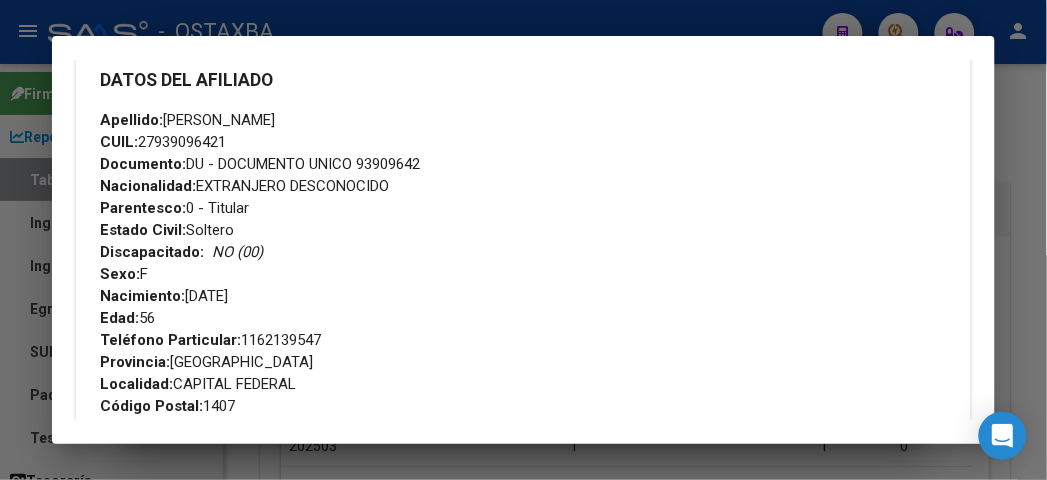 click at bounding box center (523, 240) 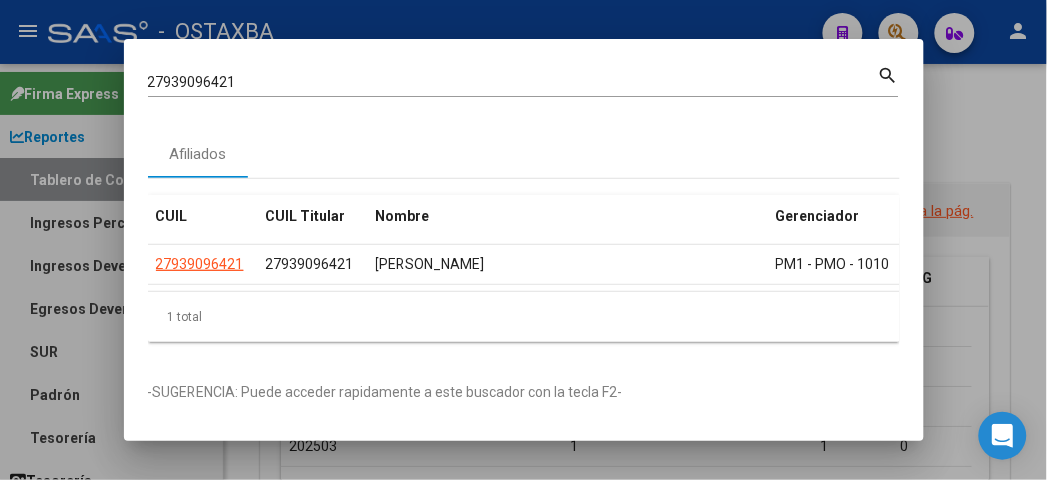 click on "27939096421" at bounding box center [513, 82] 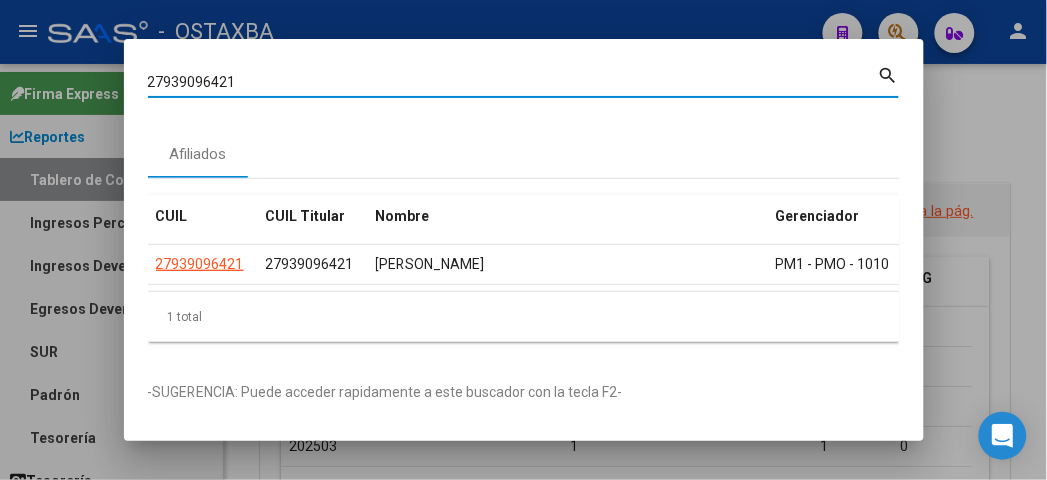 click on "27939096421" at bounding box center (513, 82) 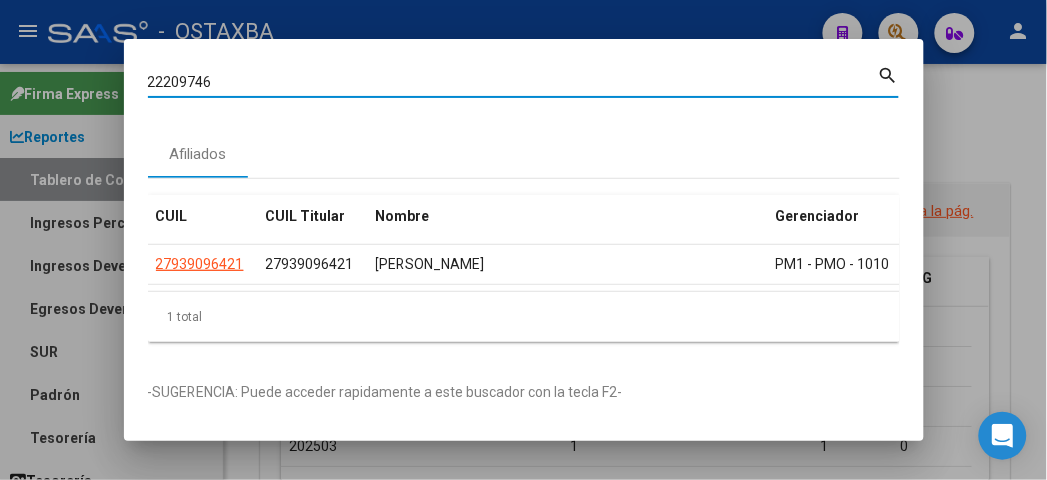 type on "22209746" 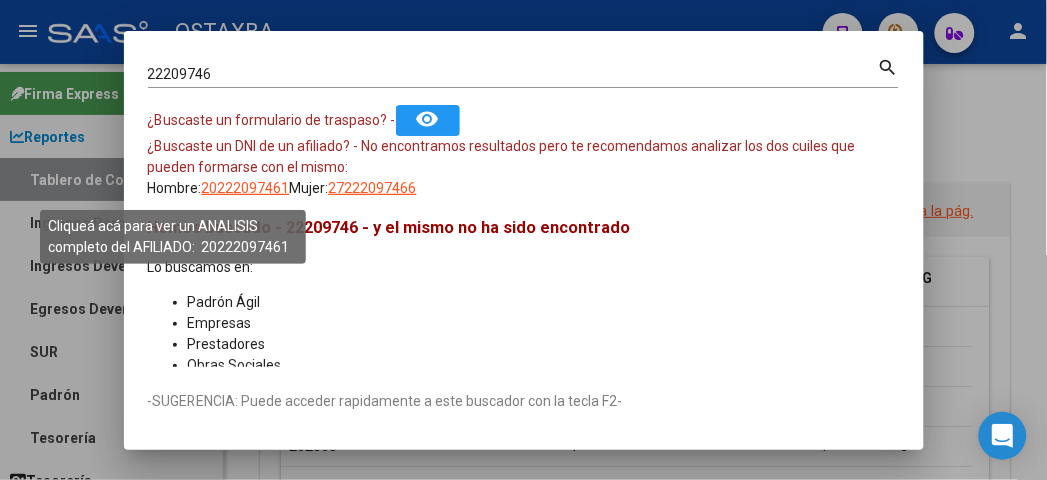 click on "20222097461" at bounding box center [246, 188] 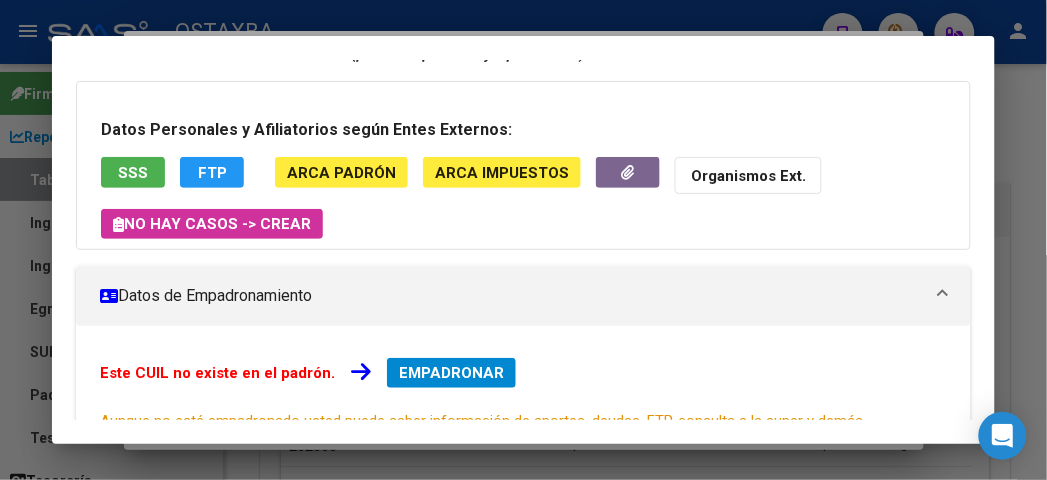 scroll, scrollTop: 27, scrollLeft: 0, axis: vertical 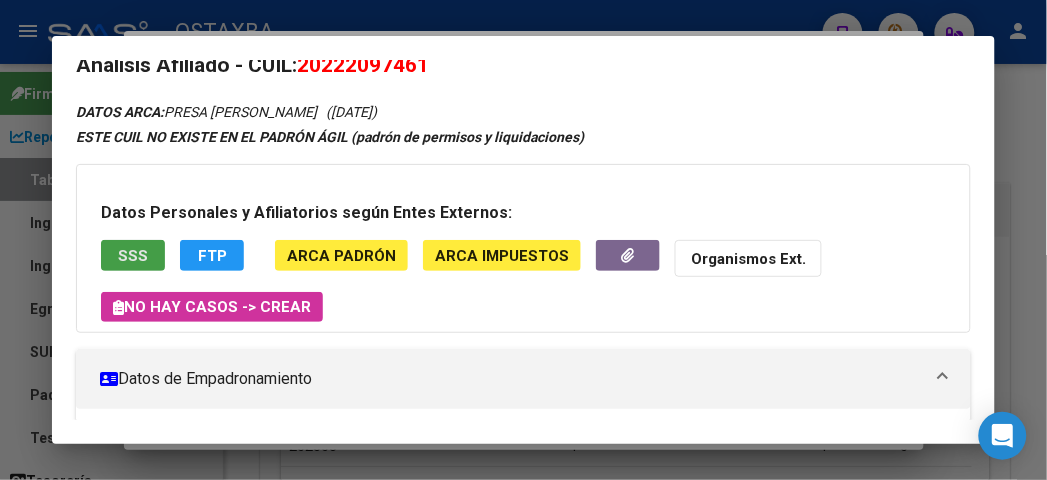 click on "SSS" at bounding box center (133, 255) 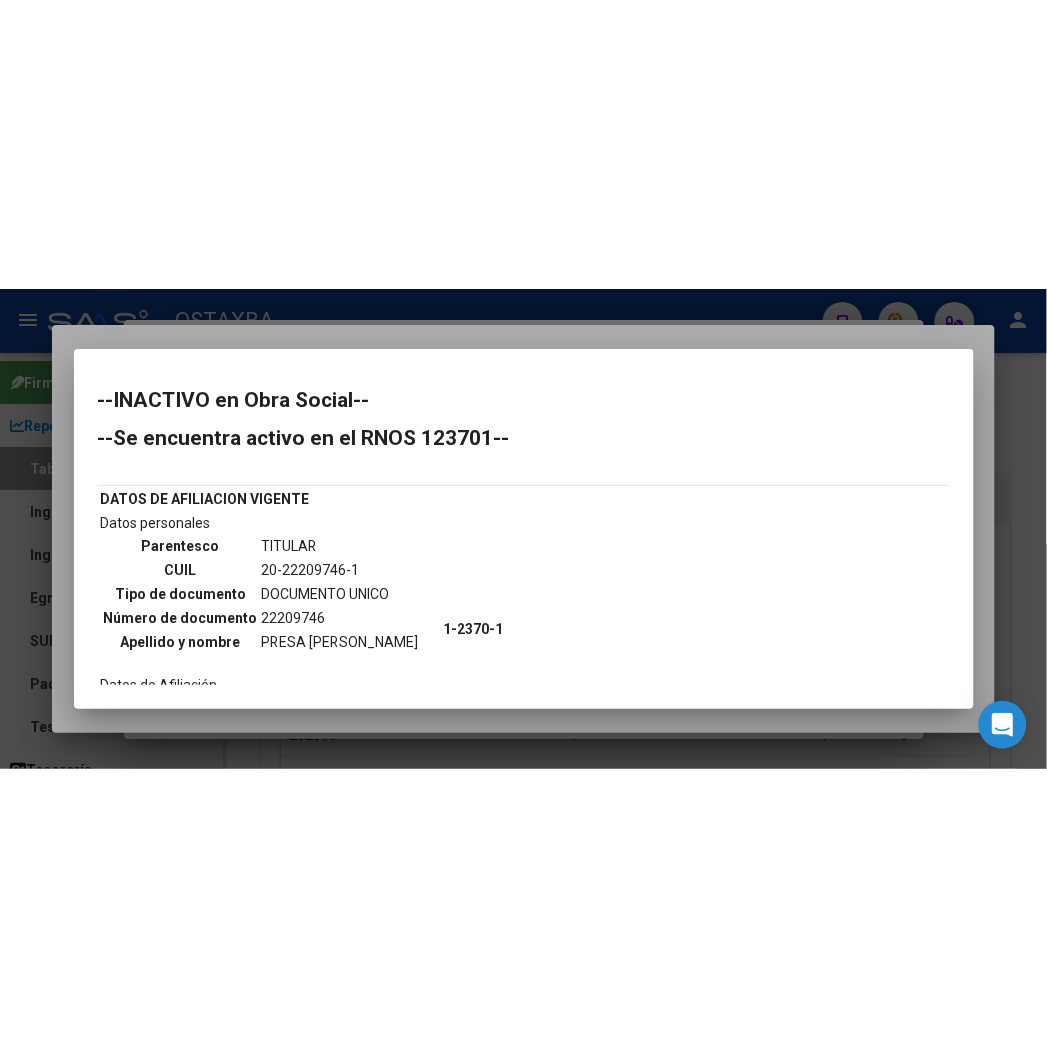 scroll, scrollTop: 222, scrollLeft: 0, axis: vertical 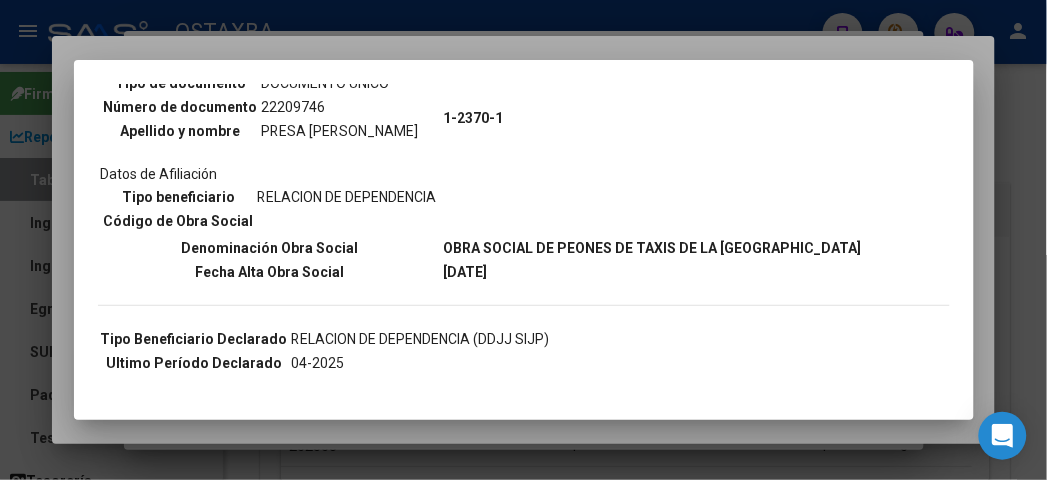 click at bounding box center [523, 240] 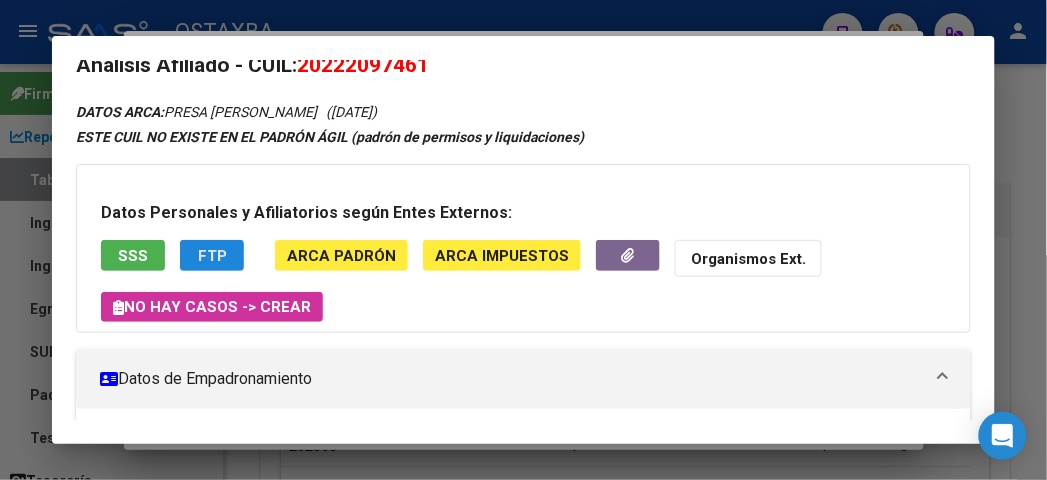 click on "FTP" 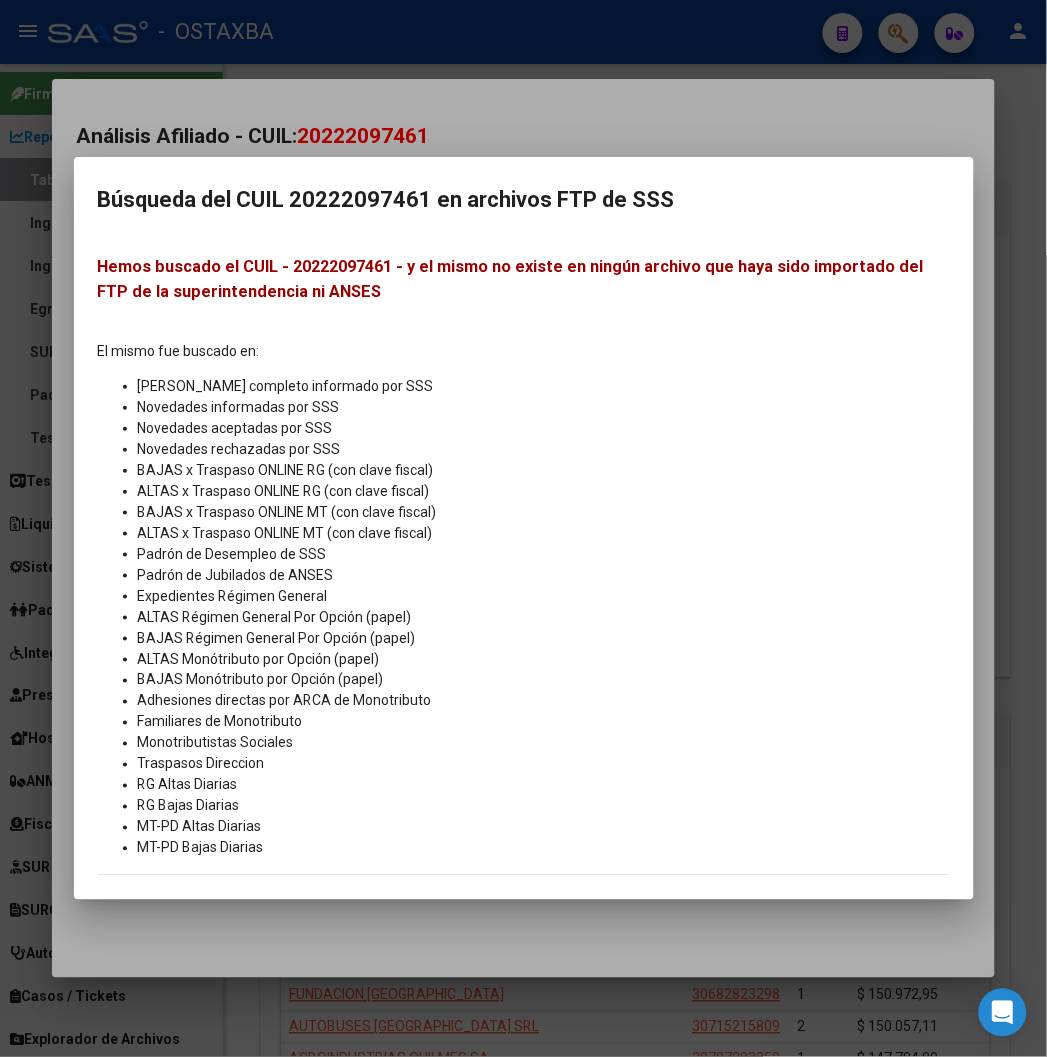 scroll, scrollTop: 0, scrollLeft: 0, axis: both 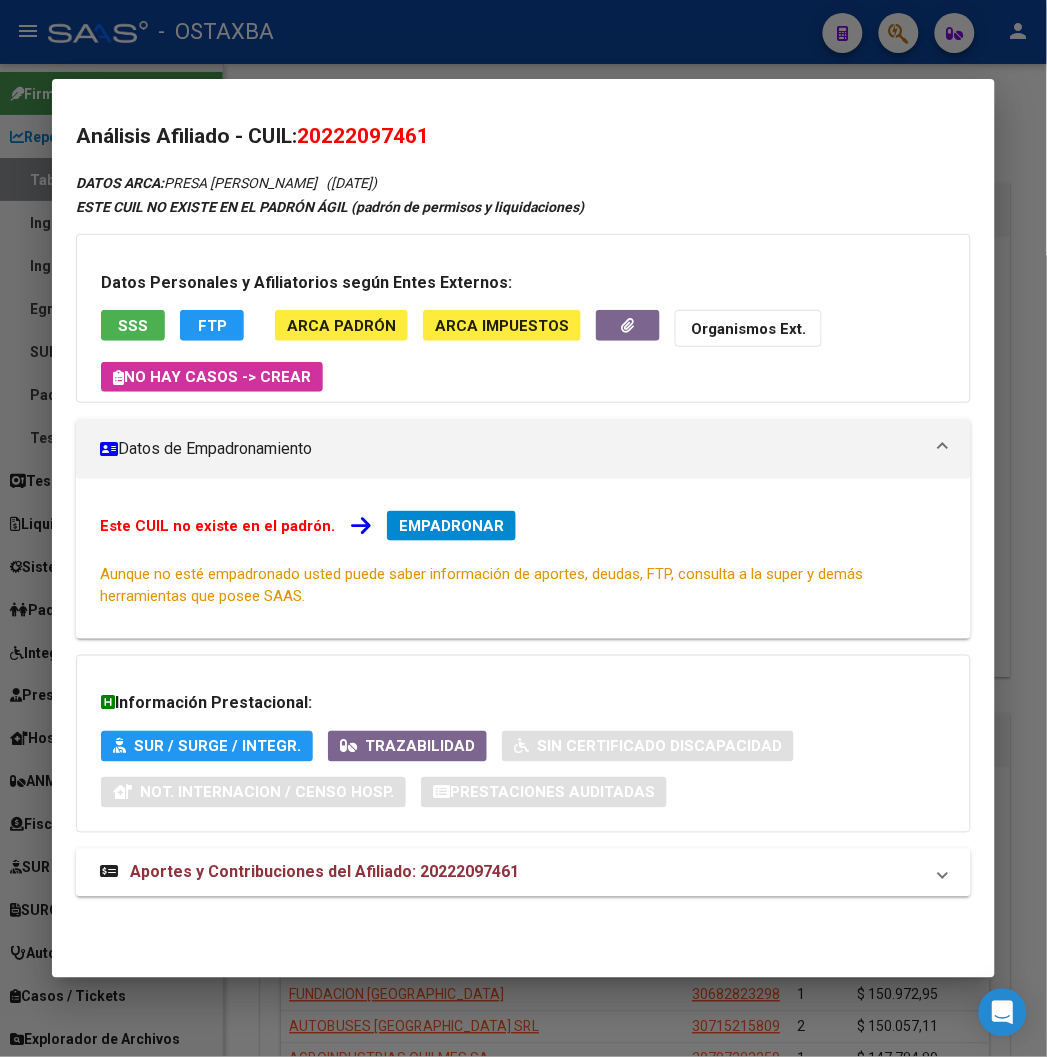 click at bounding box center (523, 528) 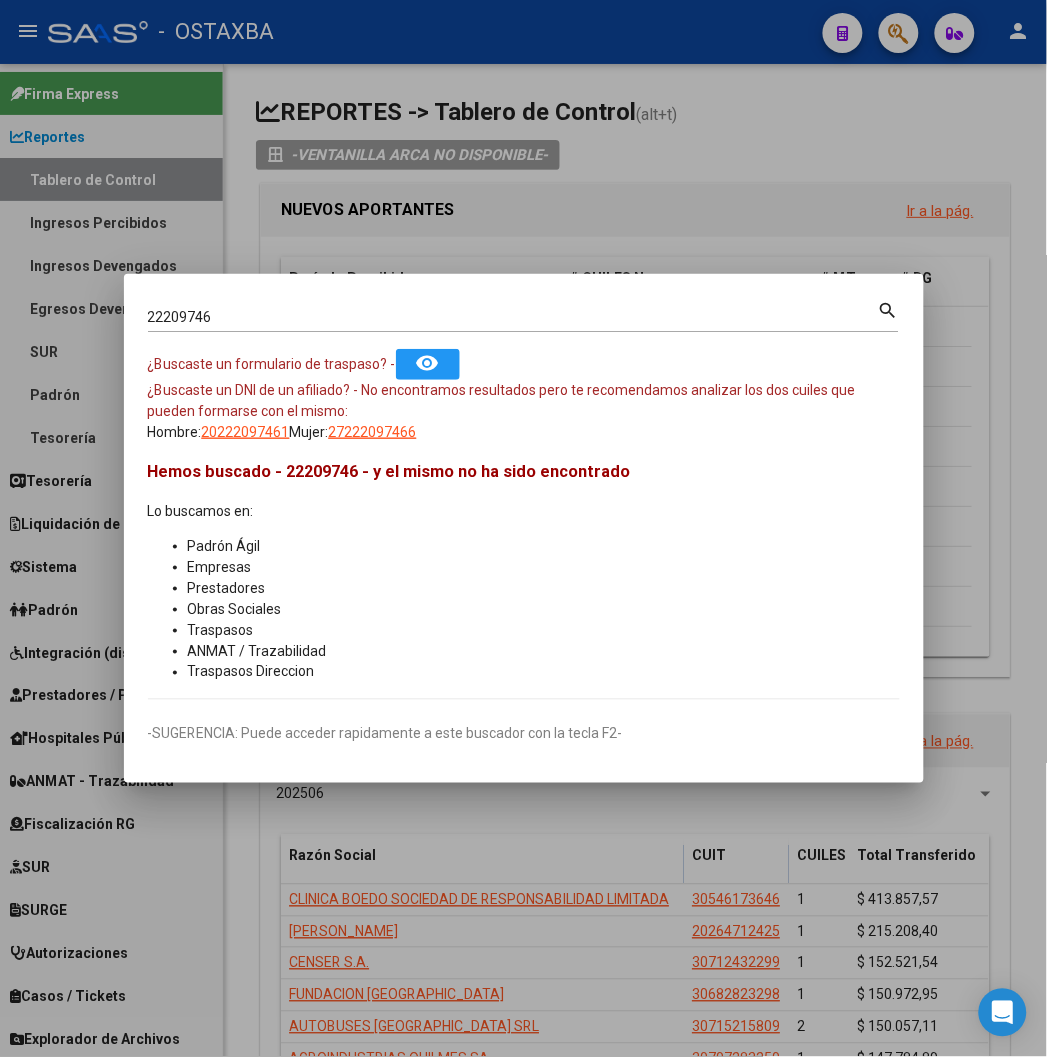 click on "22209746" at bounding box center (513, 317) 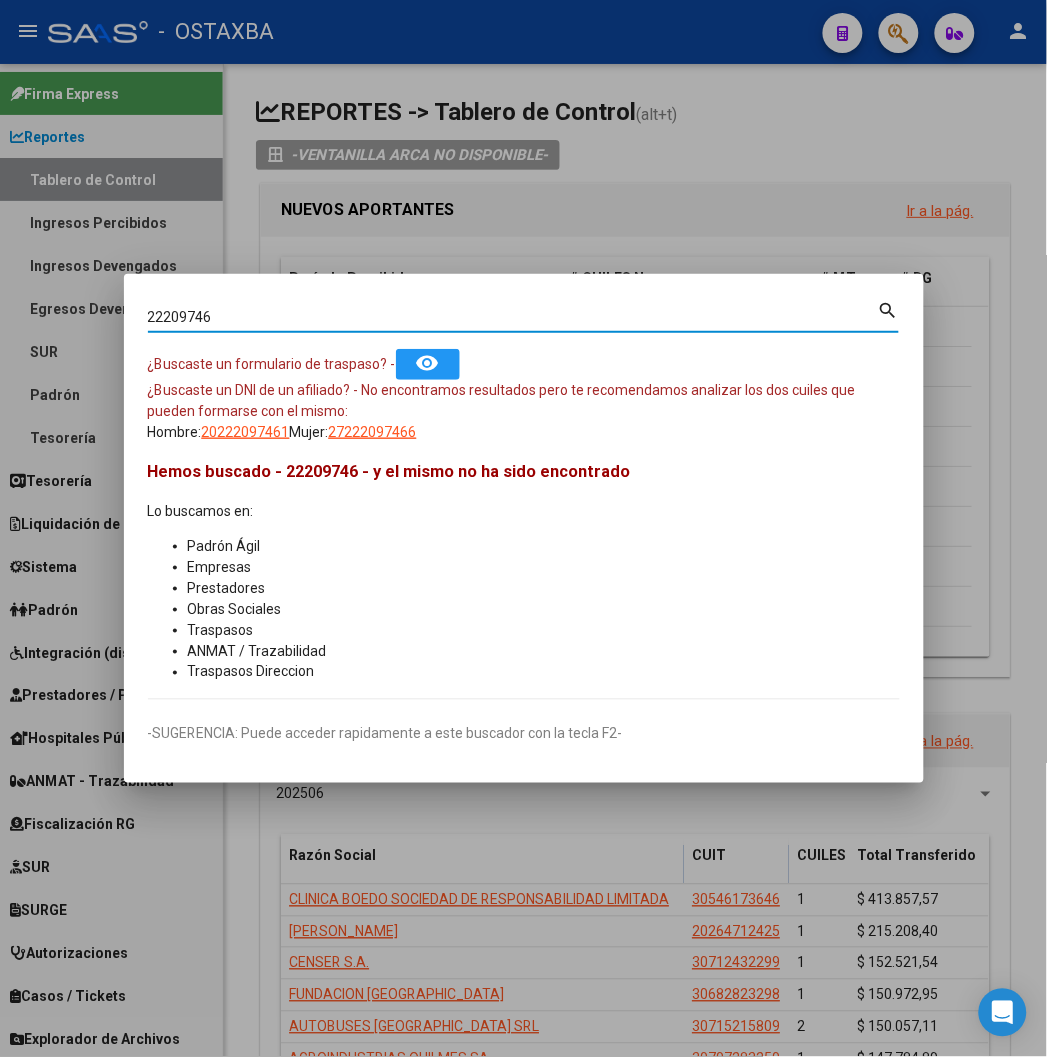 click on "22209746" at bounding box center (513, 317) 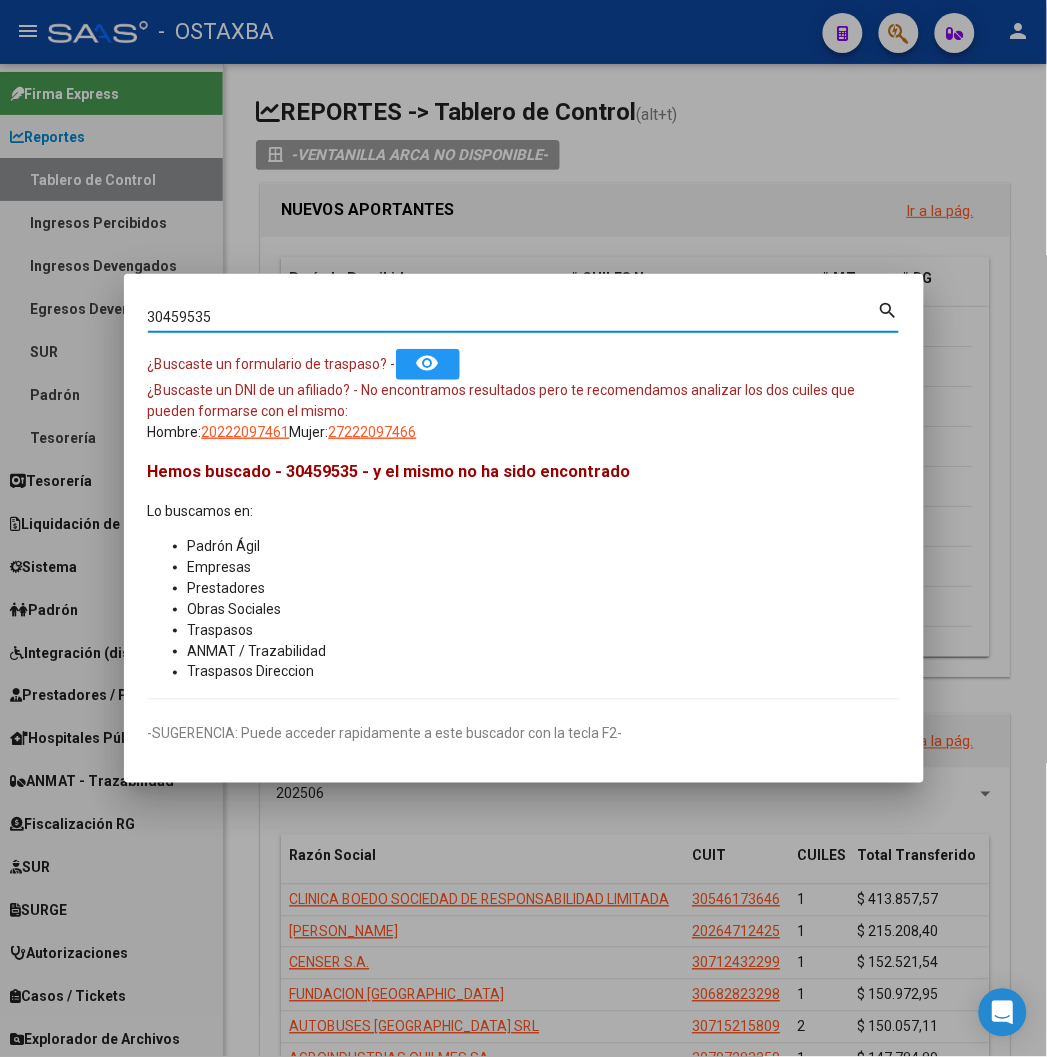type on "30459535" 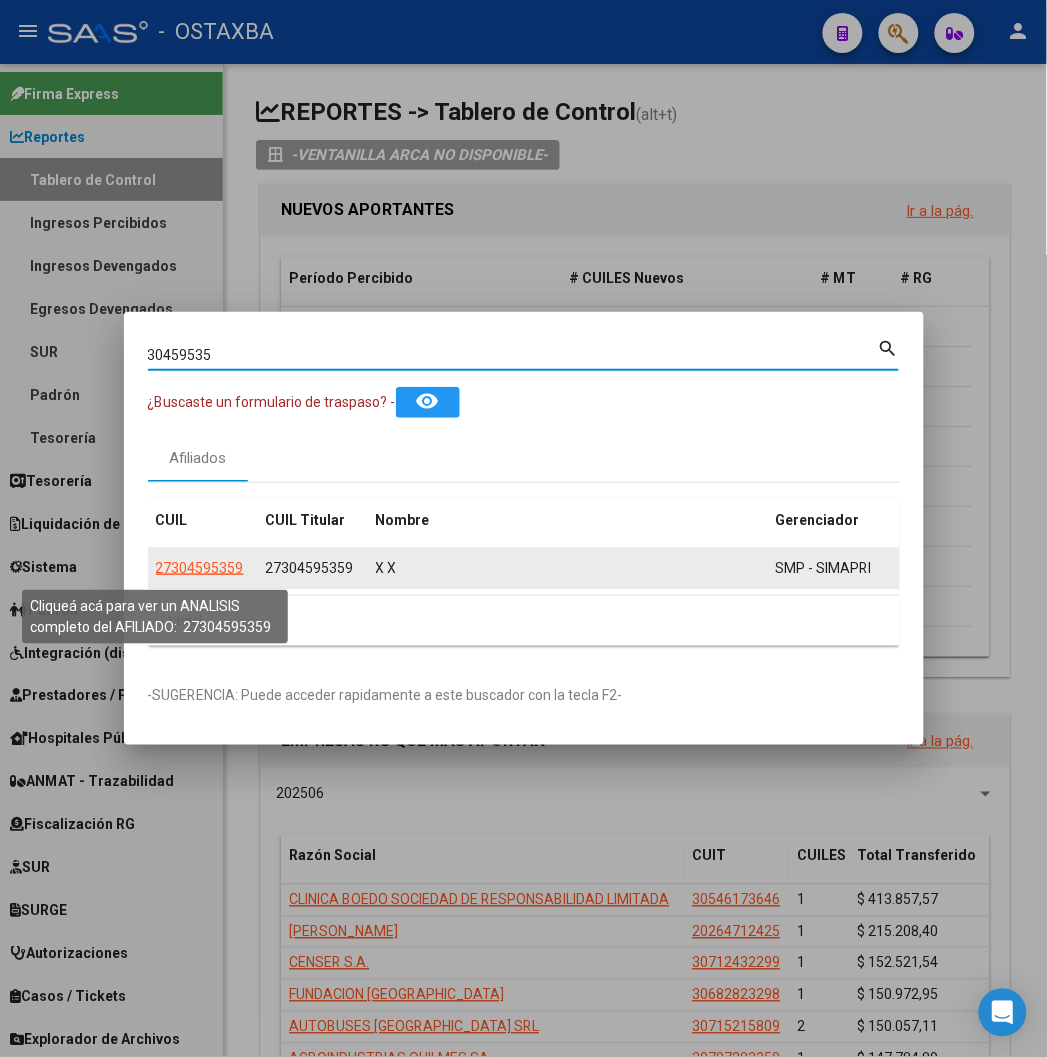 click on "27304595359" 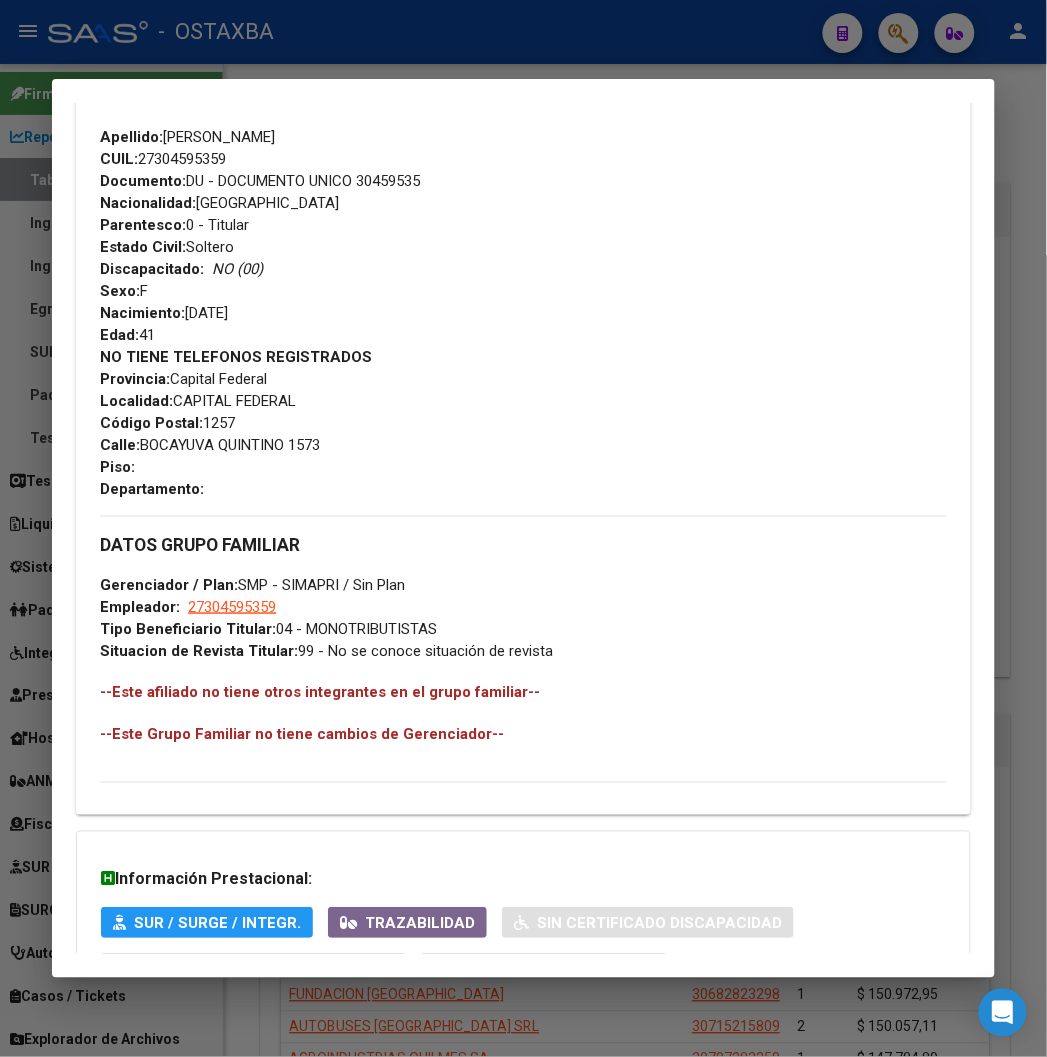 scroll, scrollTop: 938, scrollLeft: 0, axis: vertical 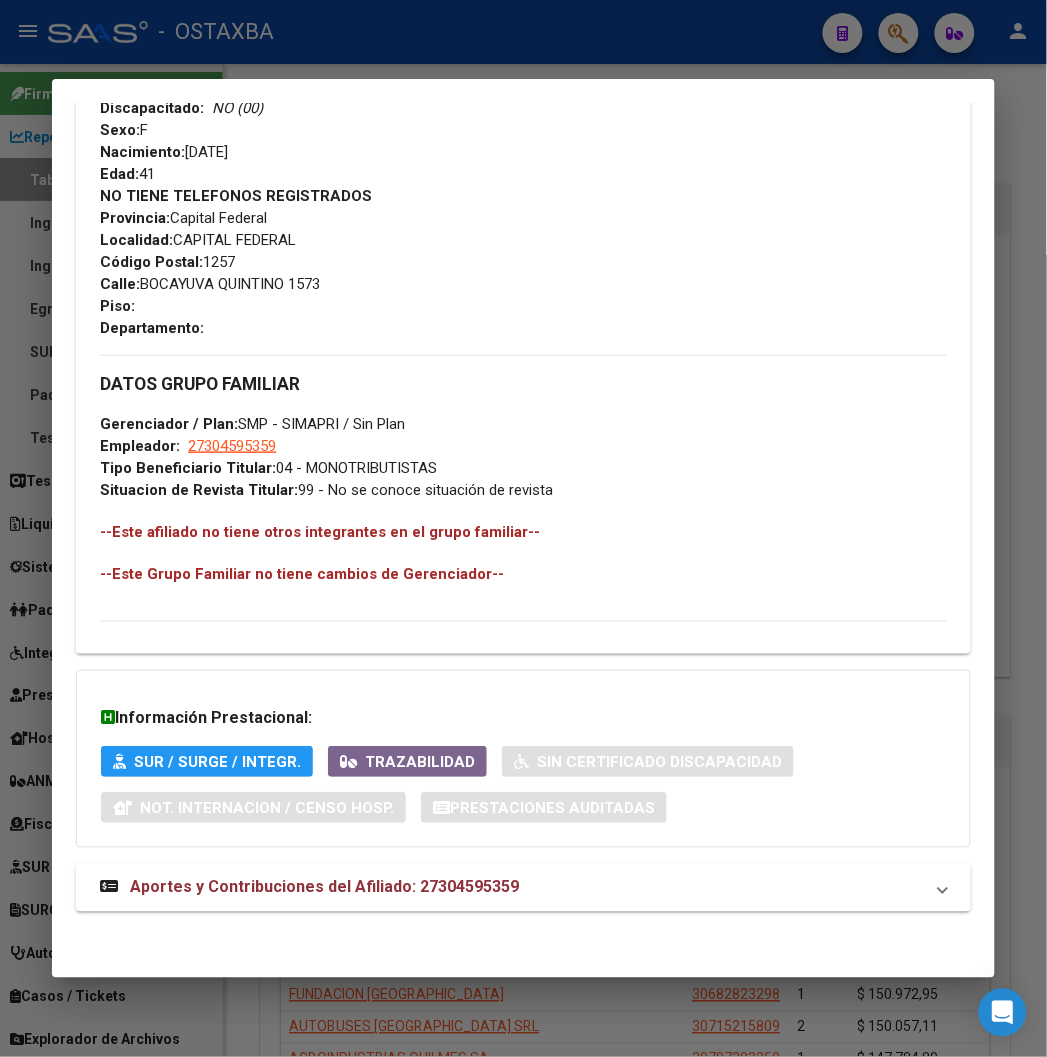 click on "Aportes y Contribuciones del Afiliado: 27304595359" at bounding box center (324, 887) 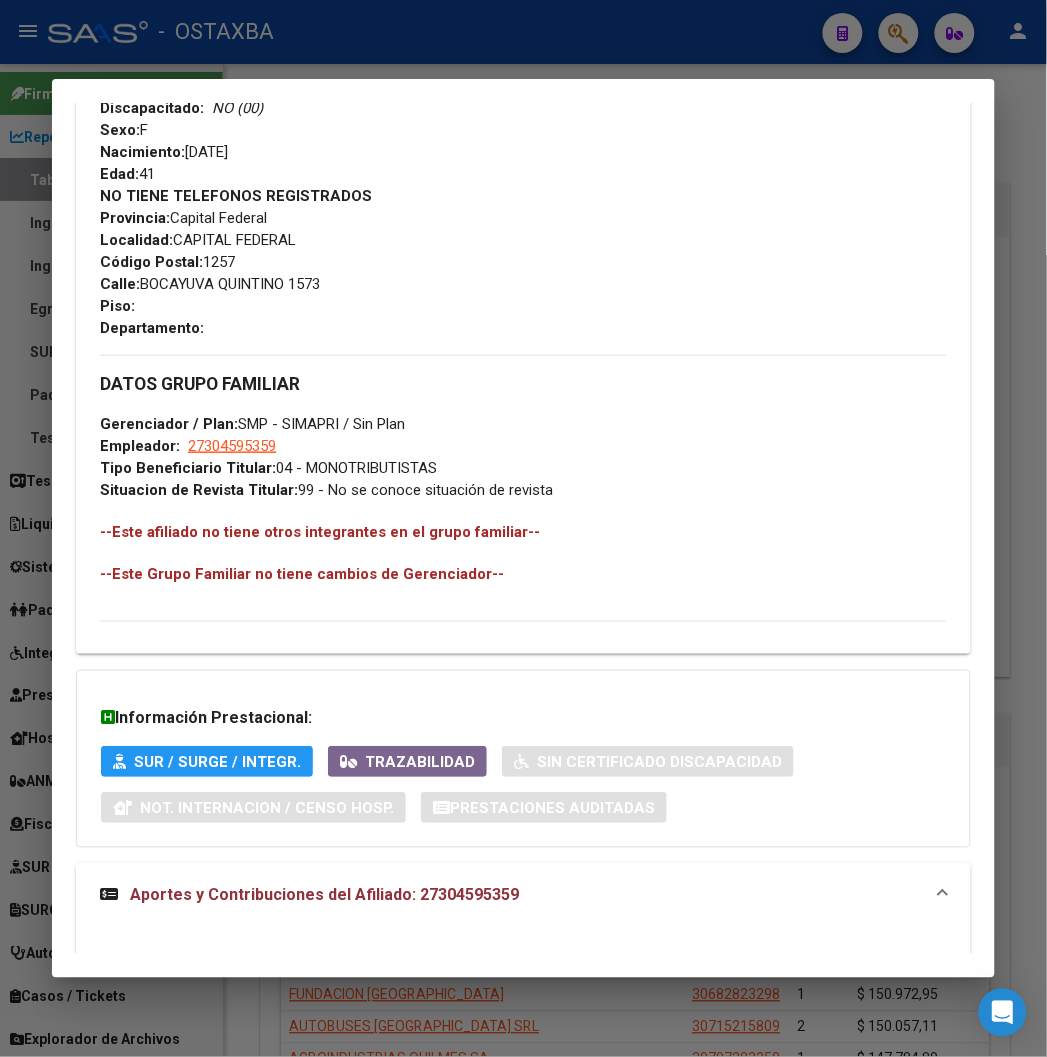 click at bounding box center [523, 528] 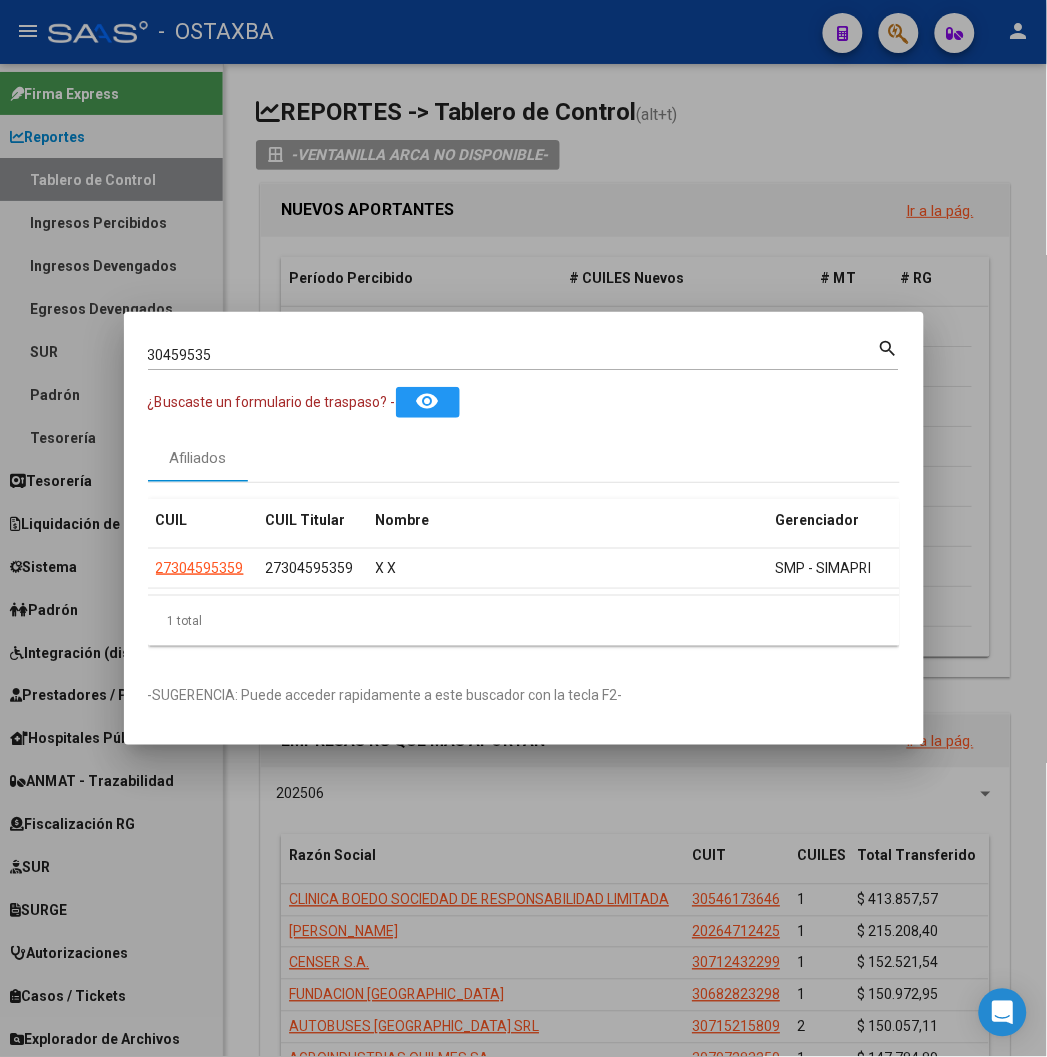 click at bounding box center (523, 528) 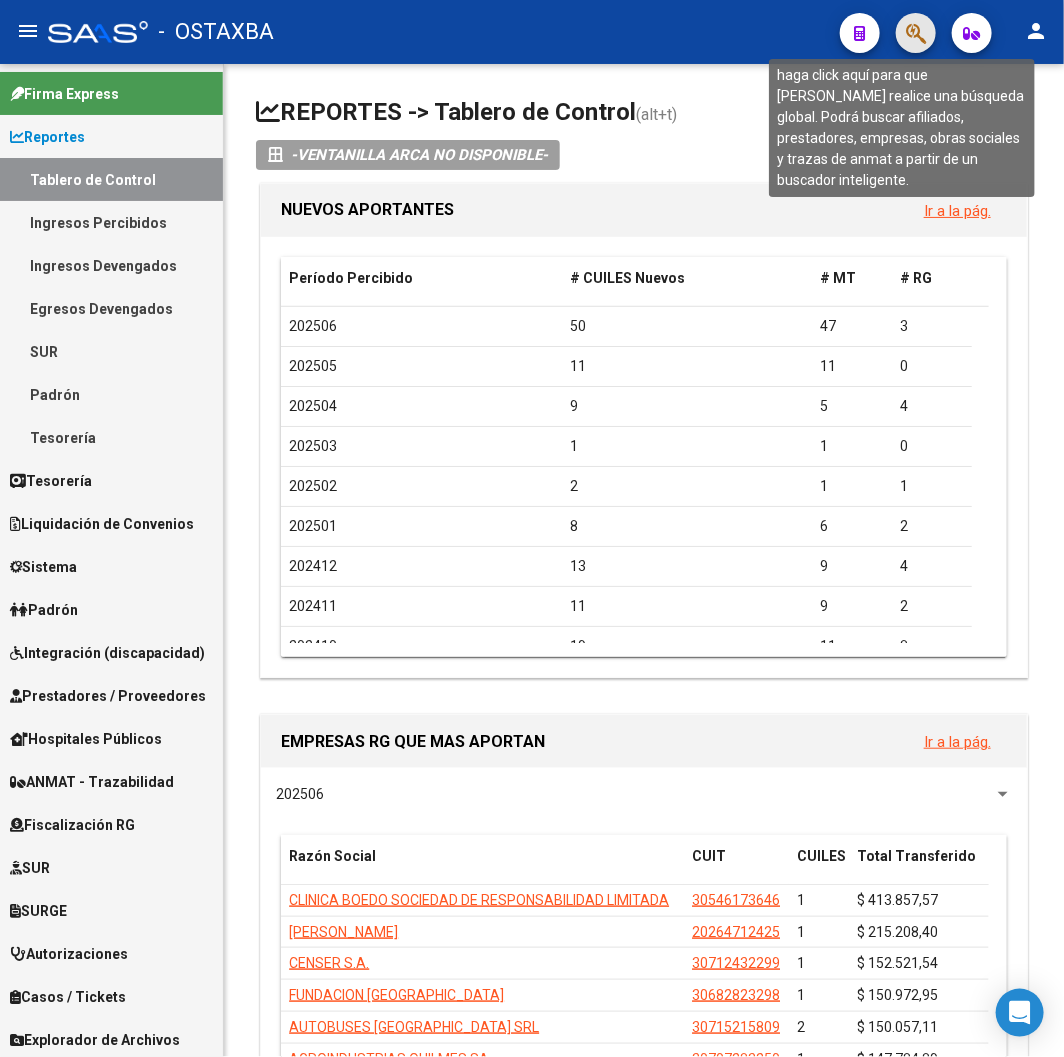 click 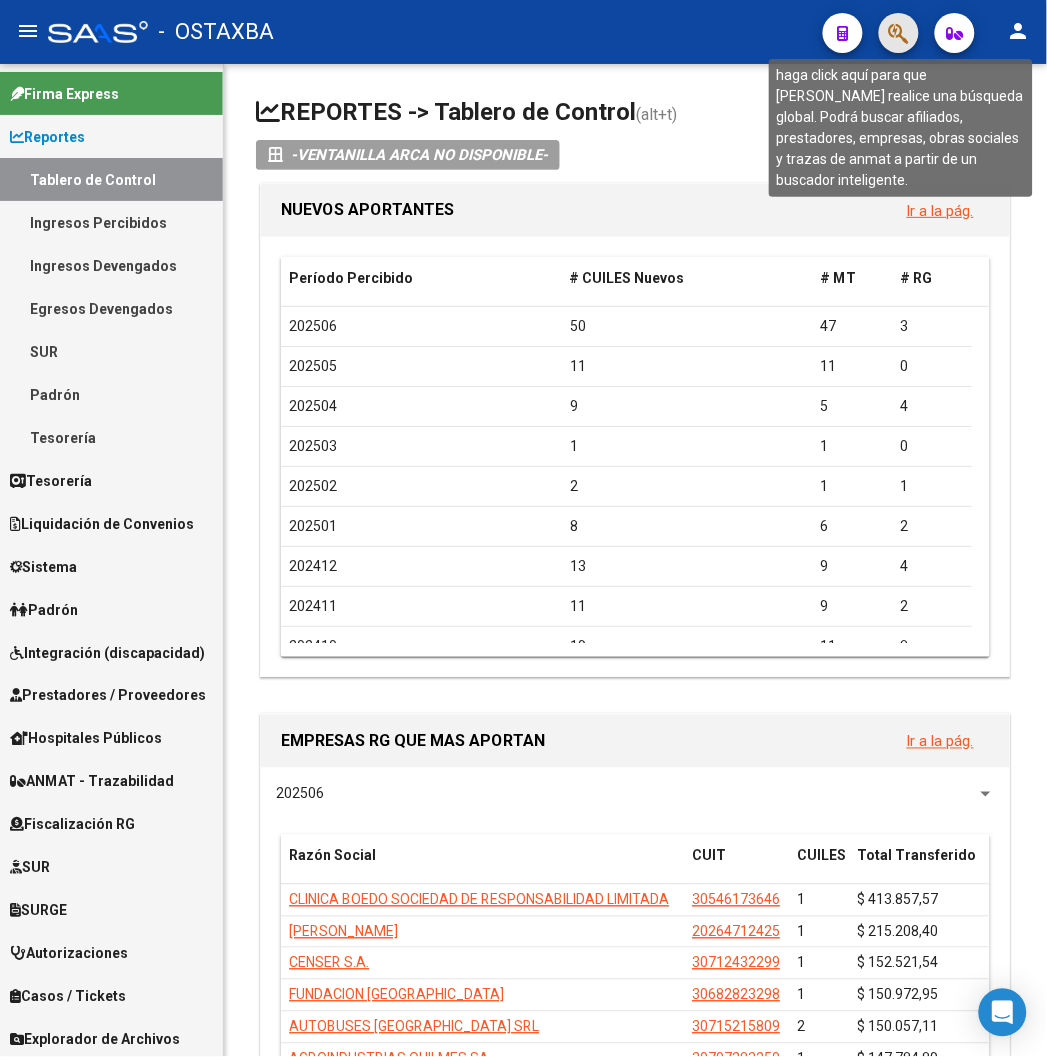 type 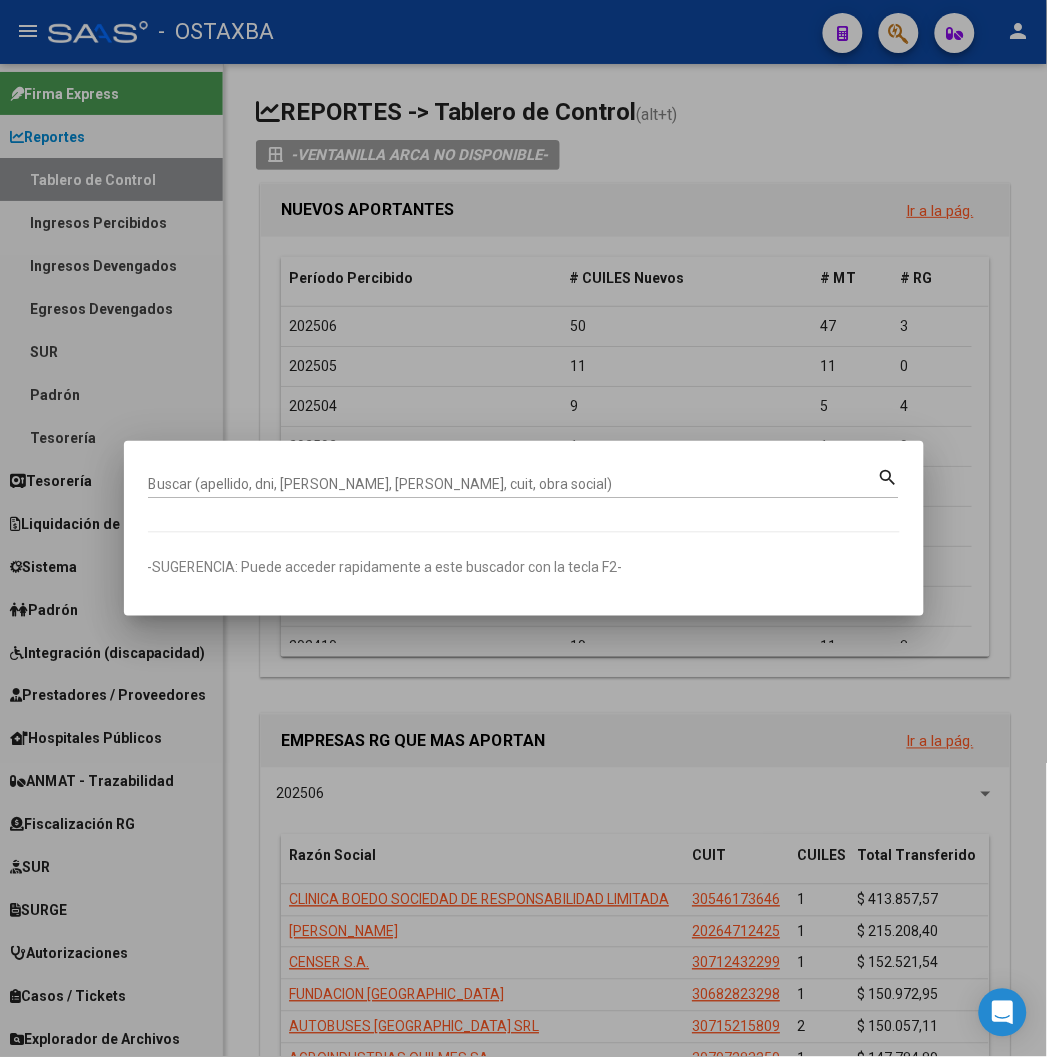 paste on "20327665112" 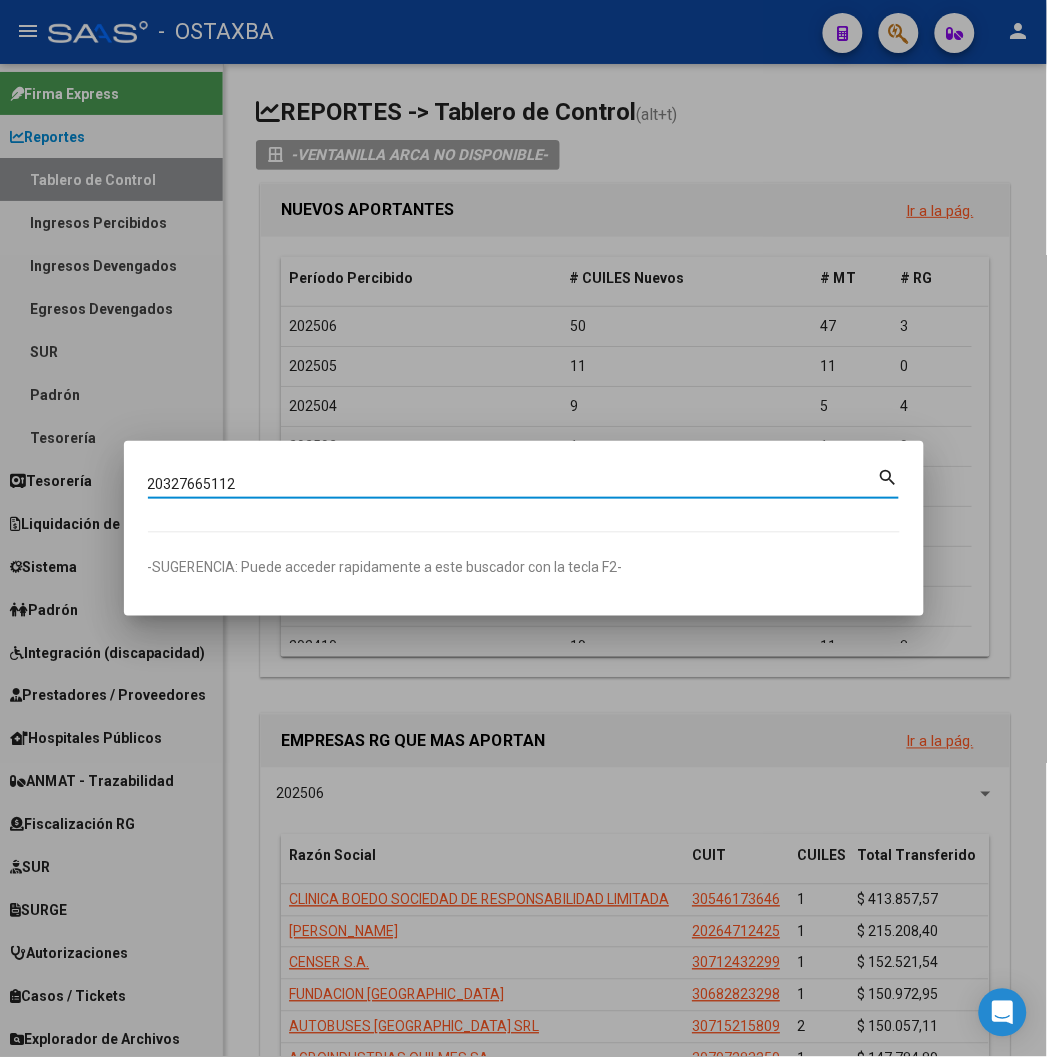 type on "20327665112" 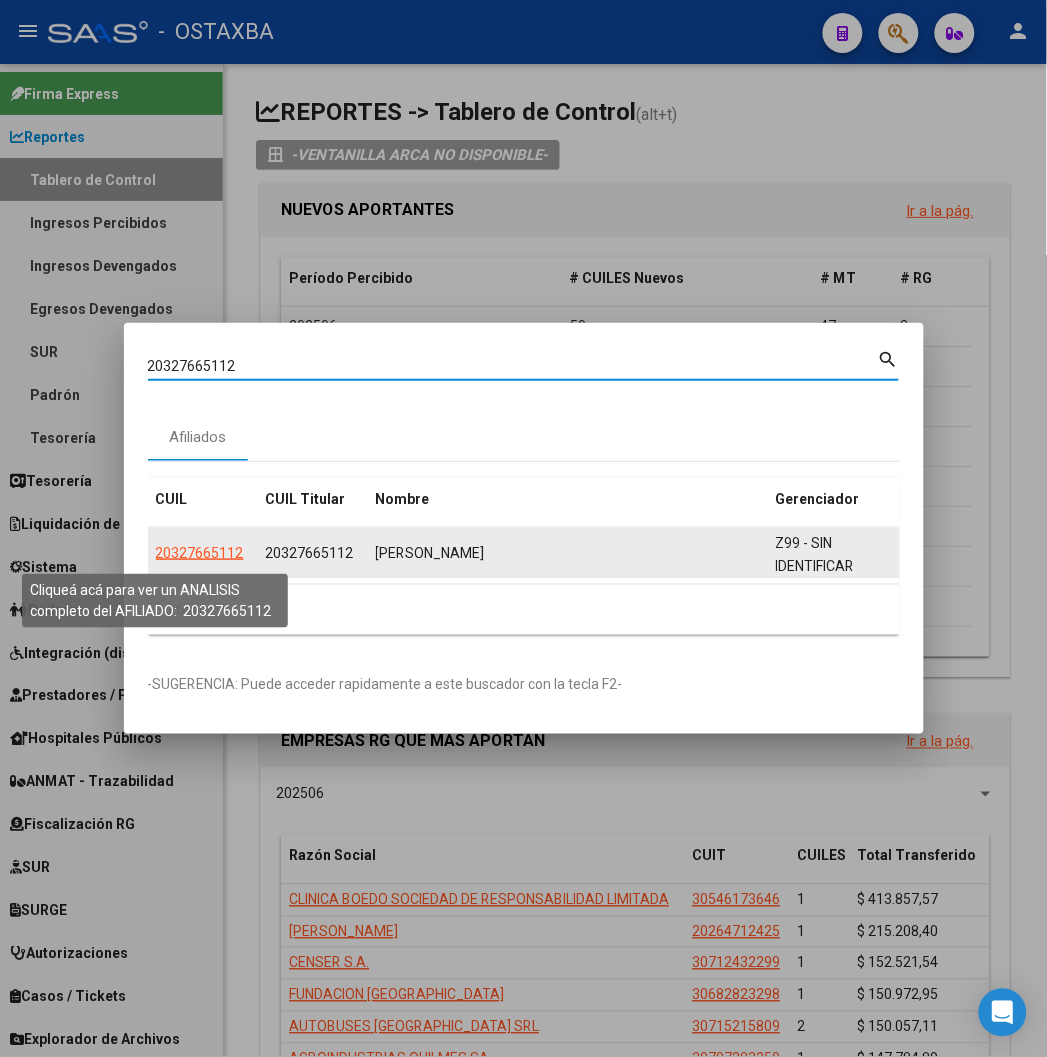 click on "20327665112" 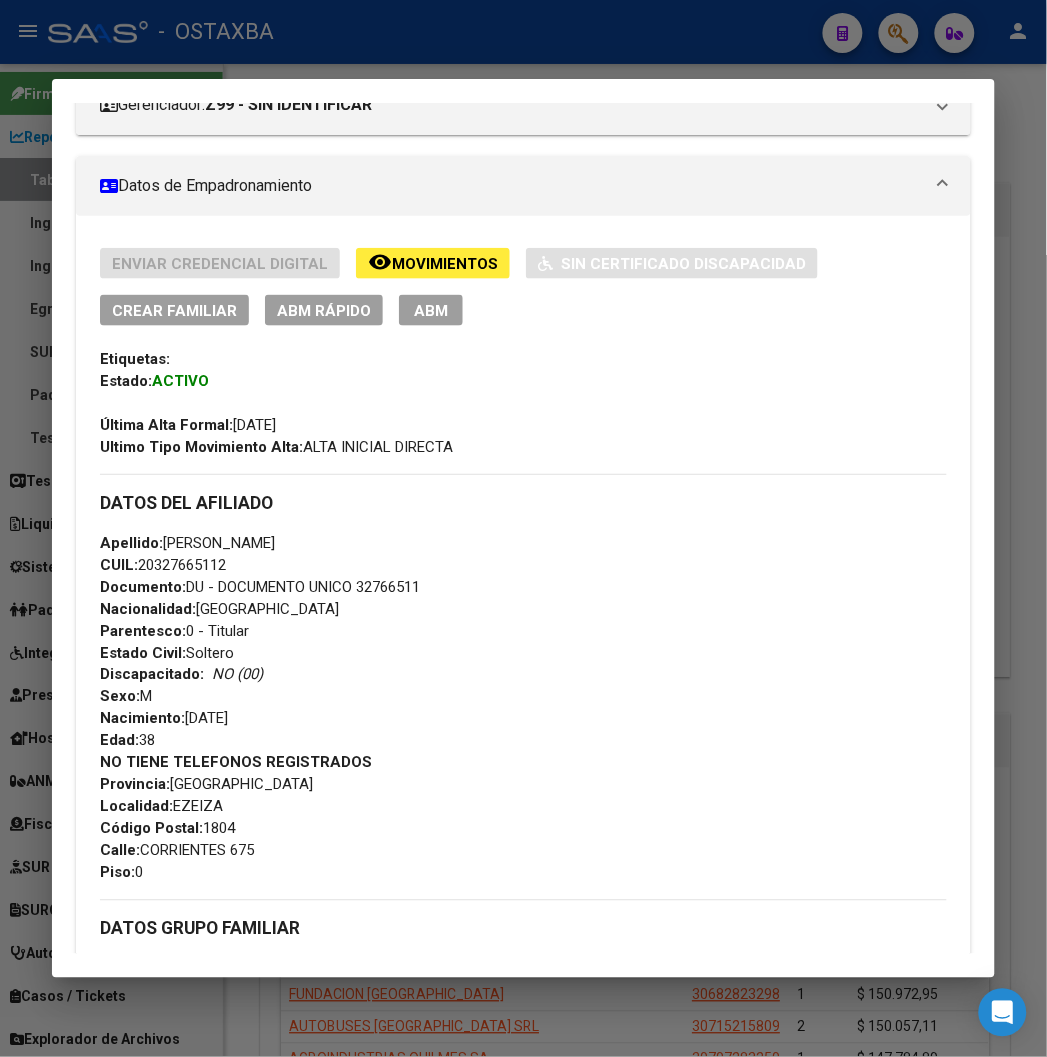 scroll, scrollTop: 444, scrollLeft: 0, axis: vertical 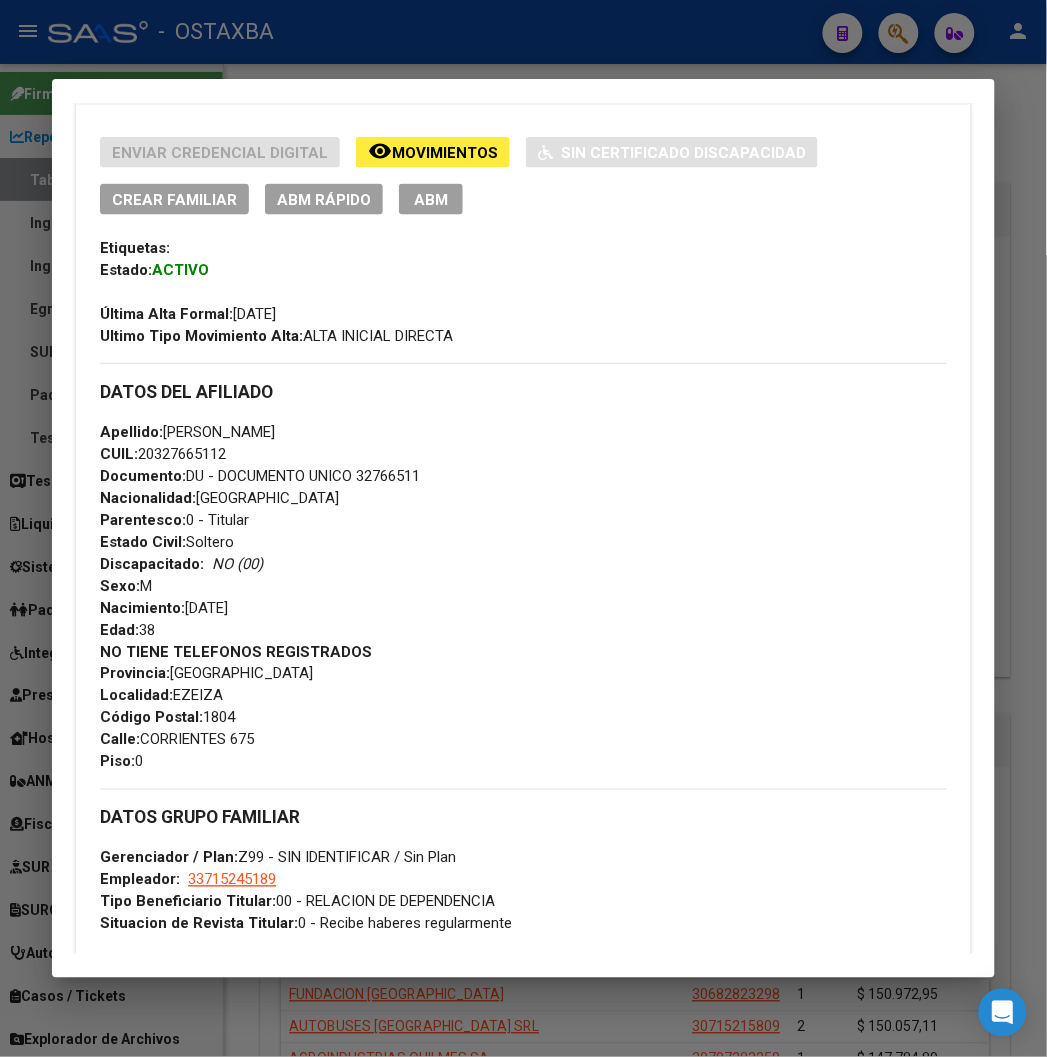 click on "NO TIENE TELEFONOS REGISTRADOS" at bounding box center [236, 652] 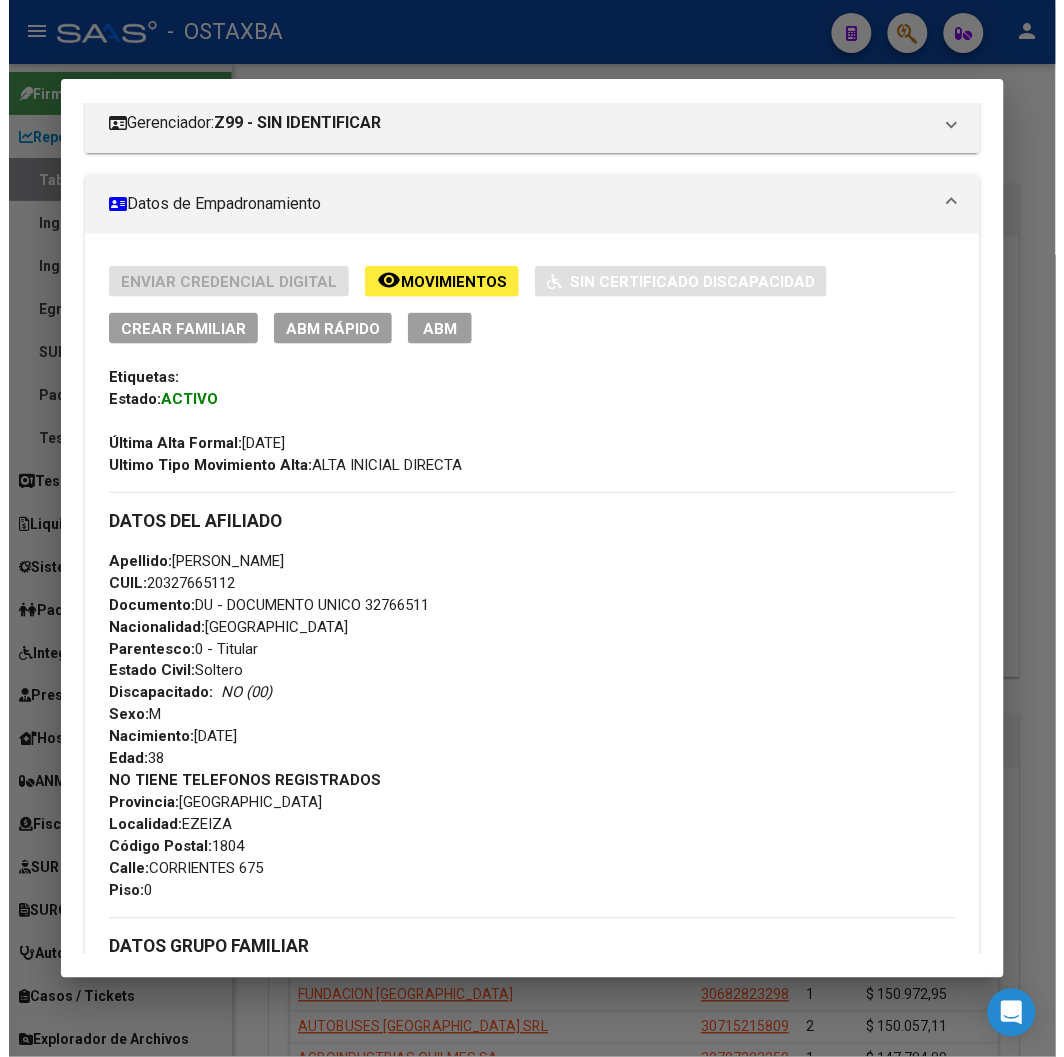 scroll, scrollTop: 555, scrollLeft: 0, axis: vertical 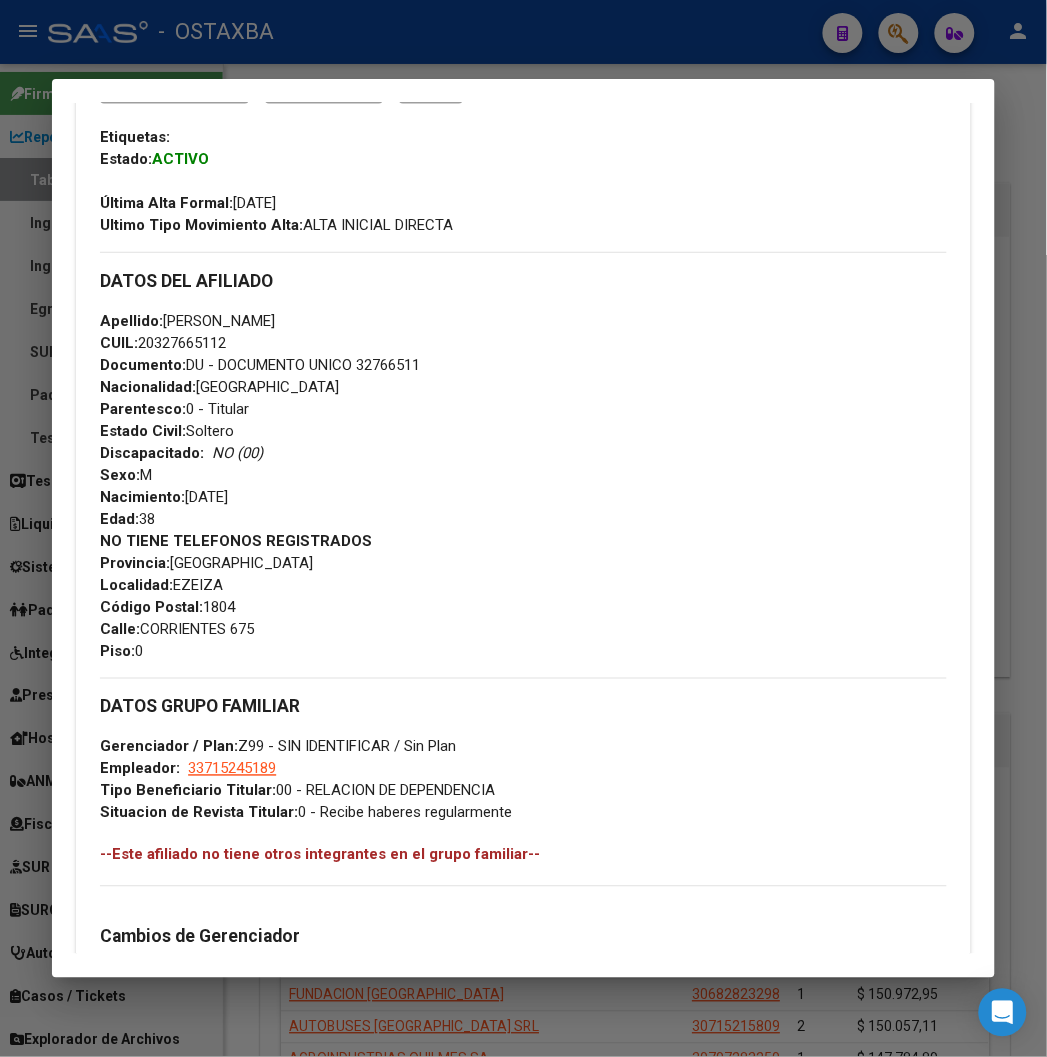 click at bounding box center (523, 528) 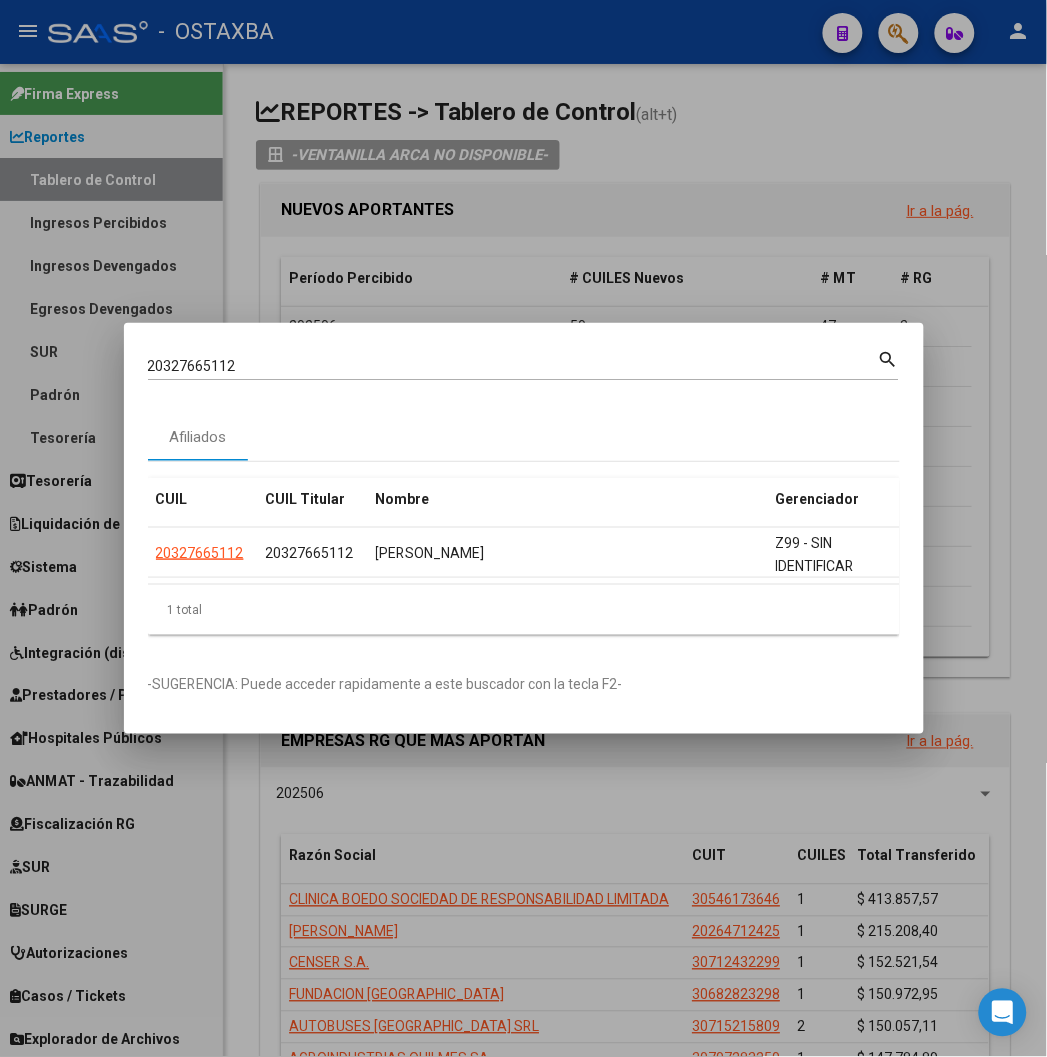 click at bounding box center (523, 528) 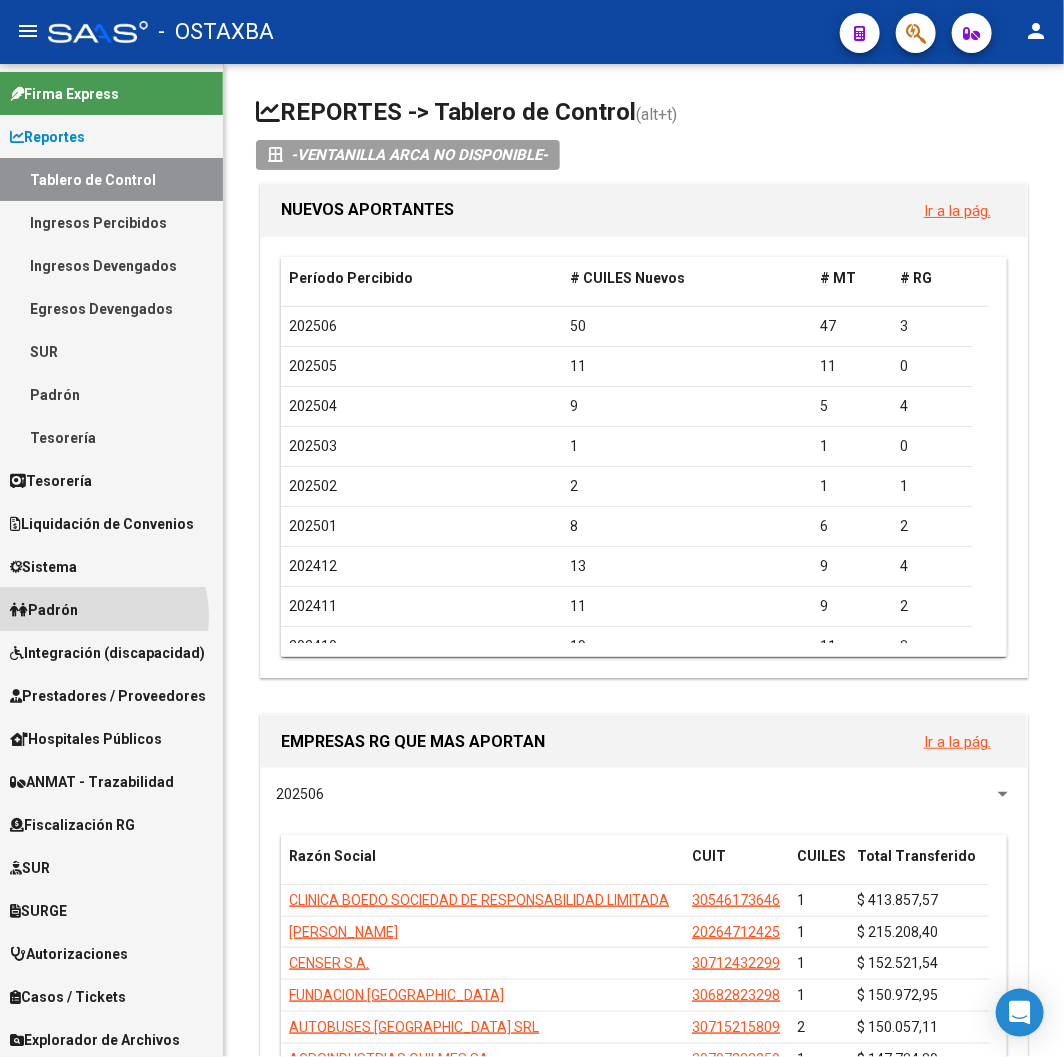 click on "Padrón" at bounding box center (111, 609) 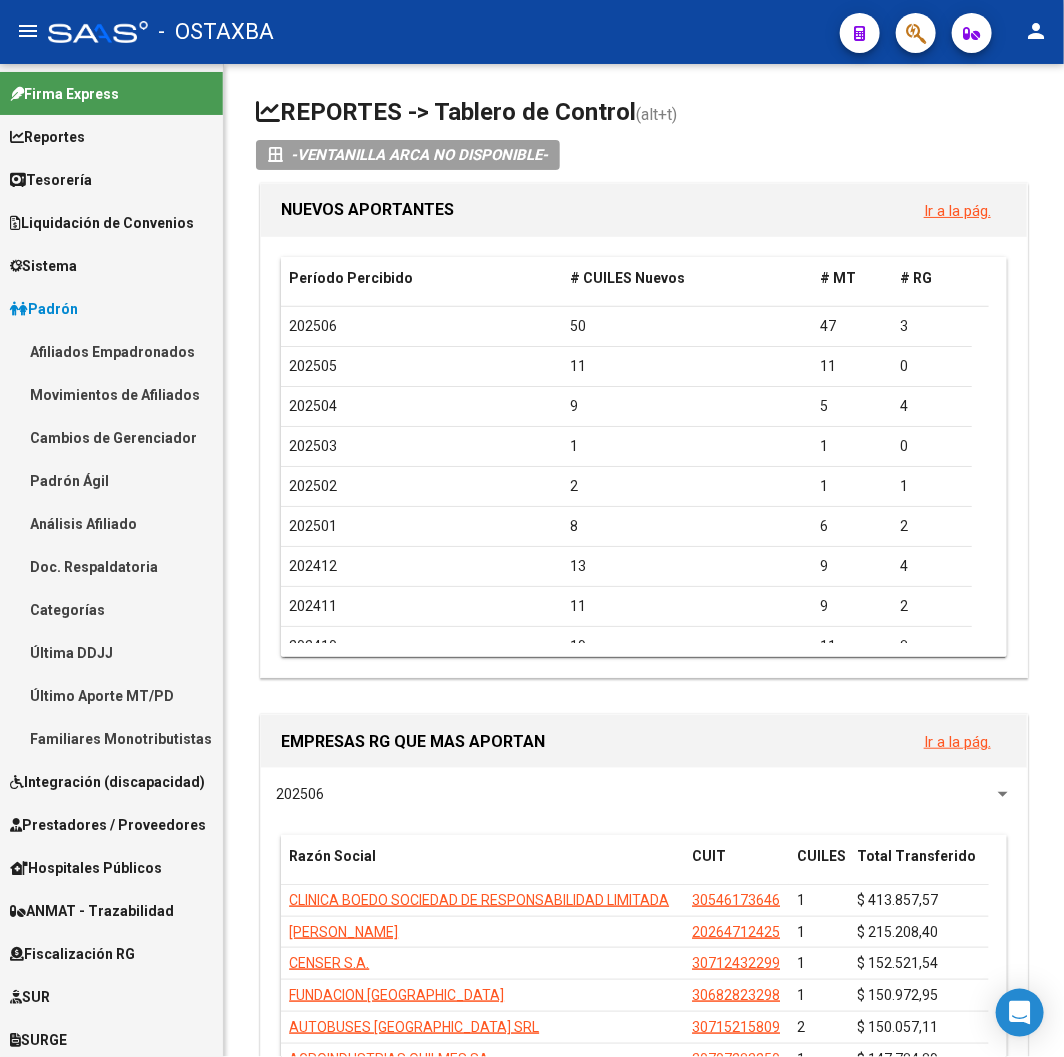 click on "Afiliados Empadronados" at bounding box center [111, 351] 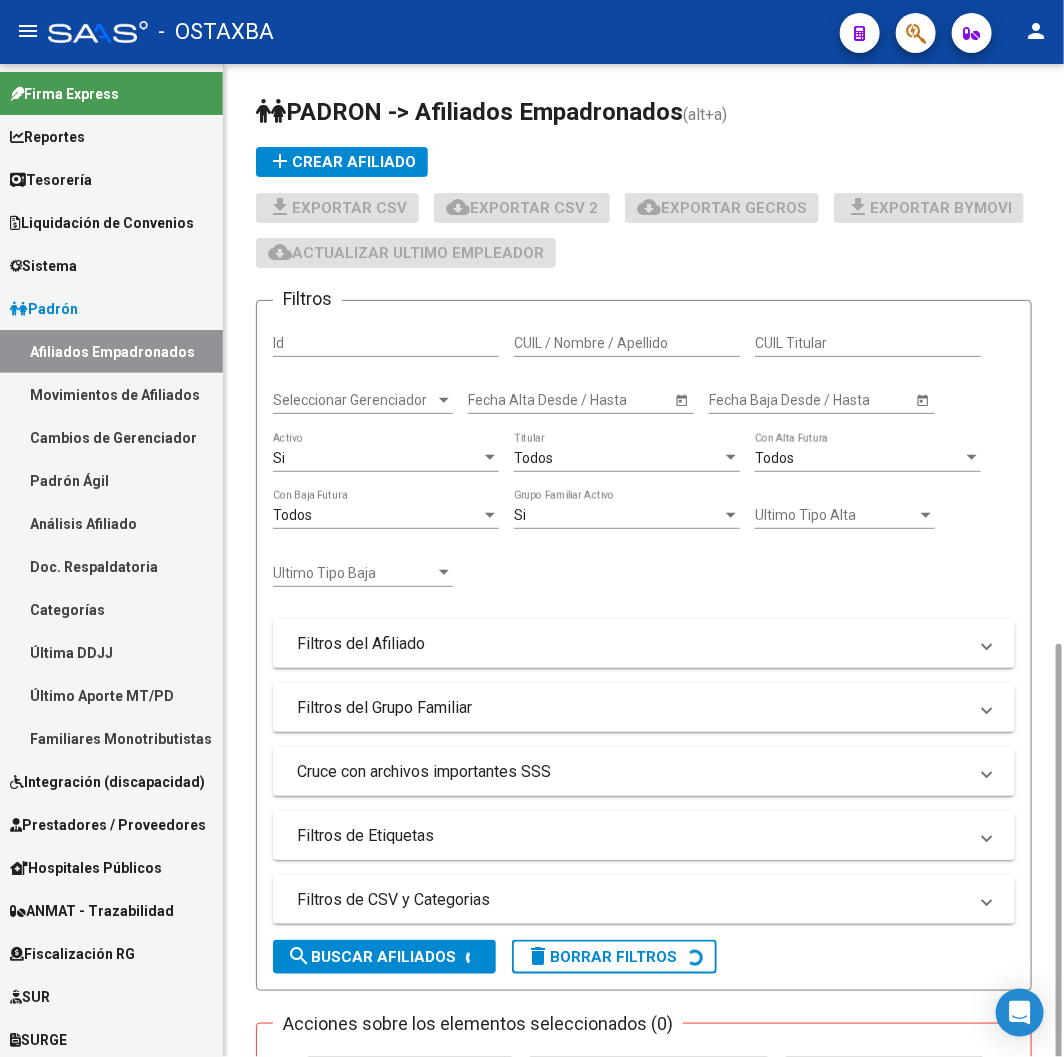 scroll, scrollTop: 331, scrollLeft: 0, axis: vertical 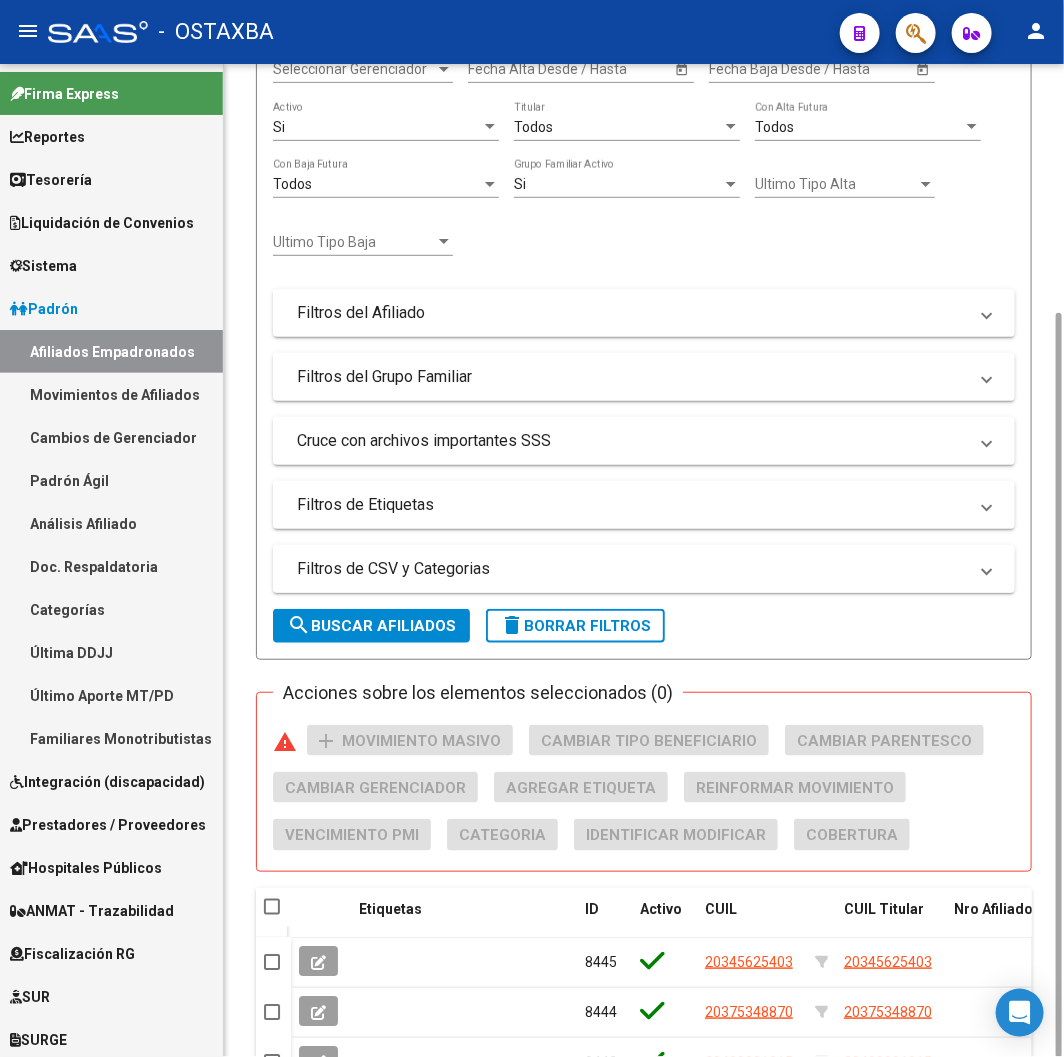 click on "Filtros de CSV y Categorias" at bounding box center (644, 569) 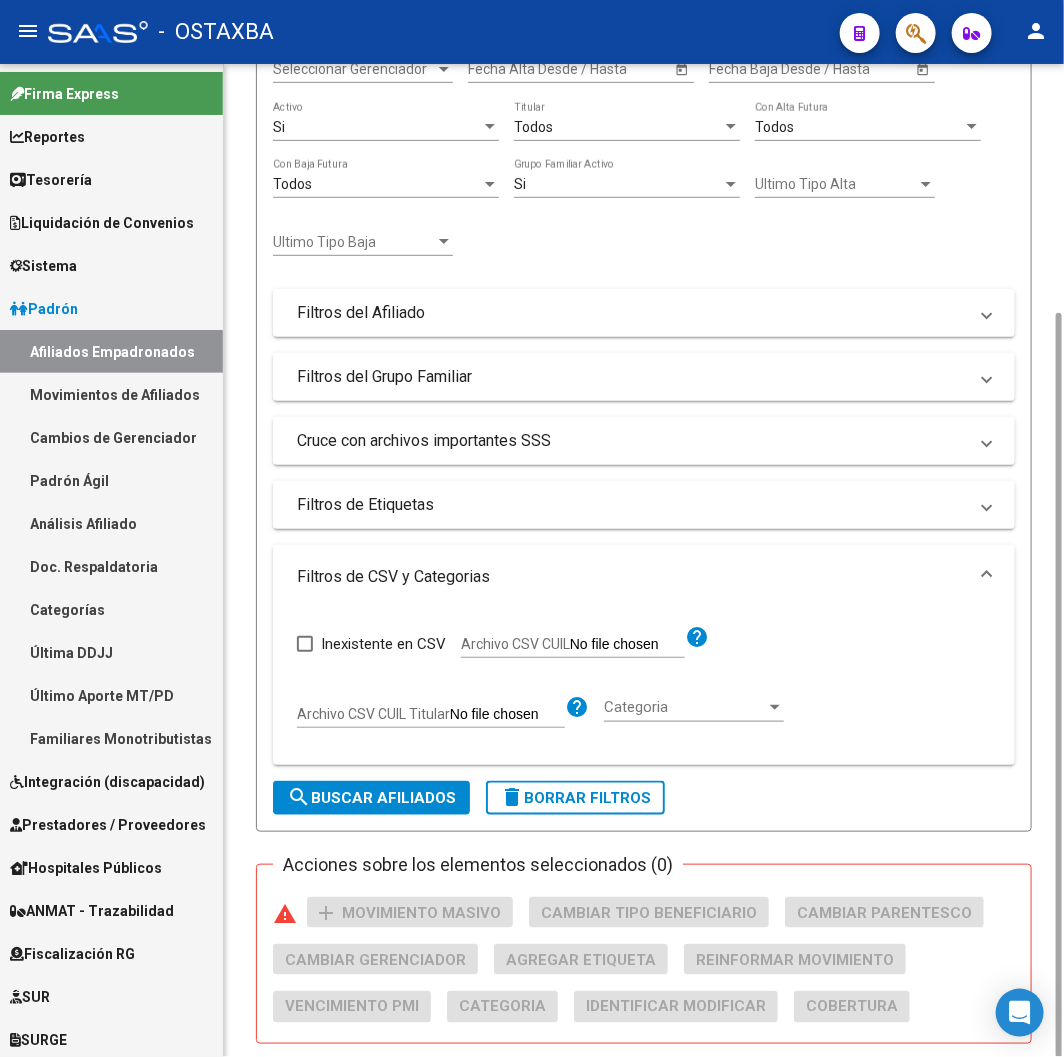 click on "Archivo CSV CUIL" at bounding box center [431, 717] 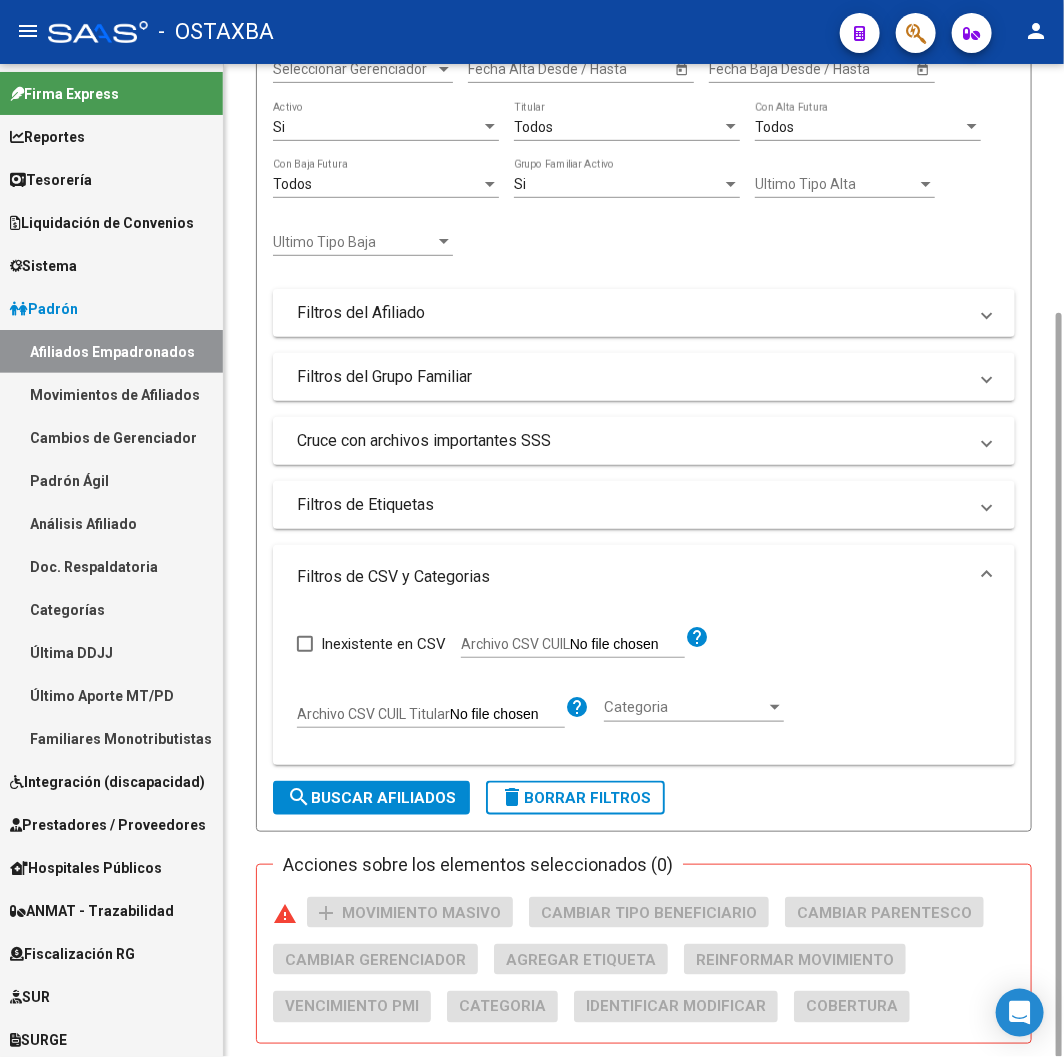 click on "Archivo CSV CUIL" at bounding box center [507, 715] 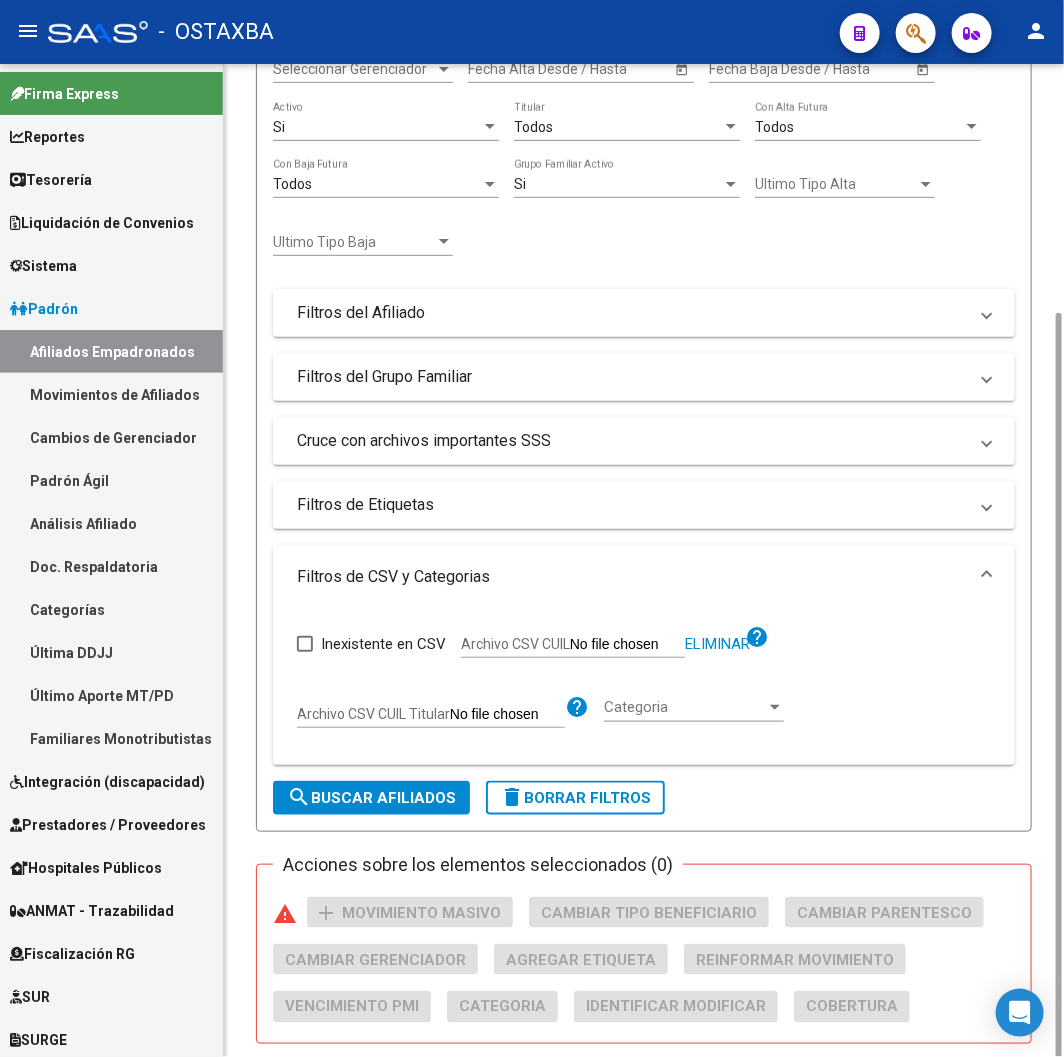 click on "Filtros Id CUIL / Nombre / Apellido CUIL Titular Seleccionar Gerenciador Seleccionar Gerenciador Start date – Fecha Alta Desde / Hasta Start date – Fecha Baja Desde / Hasta Si  Activo Todos  Titular Todos  Con Alta Futura Todos  Con Baja Futura Si  Grupo Familiar Activo Ultimo Tipo Alta Ultimo Tipo Alta Ultimo Tipo Baja Ultimo Tipo Baja  Filtros del Afiliado  Edades Edades Sexo Sexo Discapacitado Discapacitado Nacionalidad Nacionalidad Provincia Provincia Estado Civil Estado Civil Start date – Fecha Nacimiento Desde / Hasta Todos  Tiene PMI Todos  Certificado Estudio Codigo Postal Localidad  Filtros del Grupo Familiar  Tipo Beneficiario Titular Tipo Beneficiario Titular Situacion Revista Titular Situacion Revista Titular CUIT Empleador Seleccionar Cobertura Seleccionar Cobertura  Cruce con archivos importantes SSS     Informado en Novedad SSS     Informado en Padron Desempleo SSS     No existentes en el padrón que entrega la SSS     Informado en Novedades Rechazadas       Existe en MT morosos" 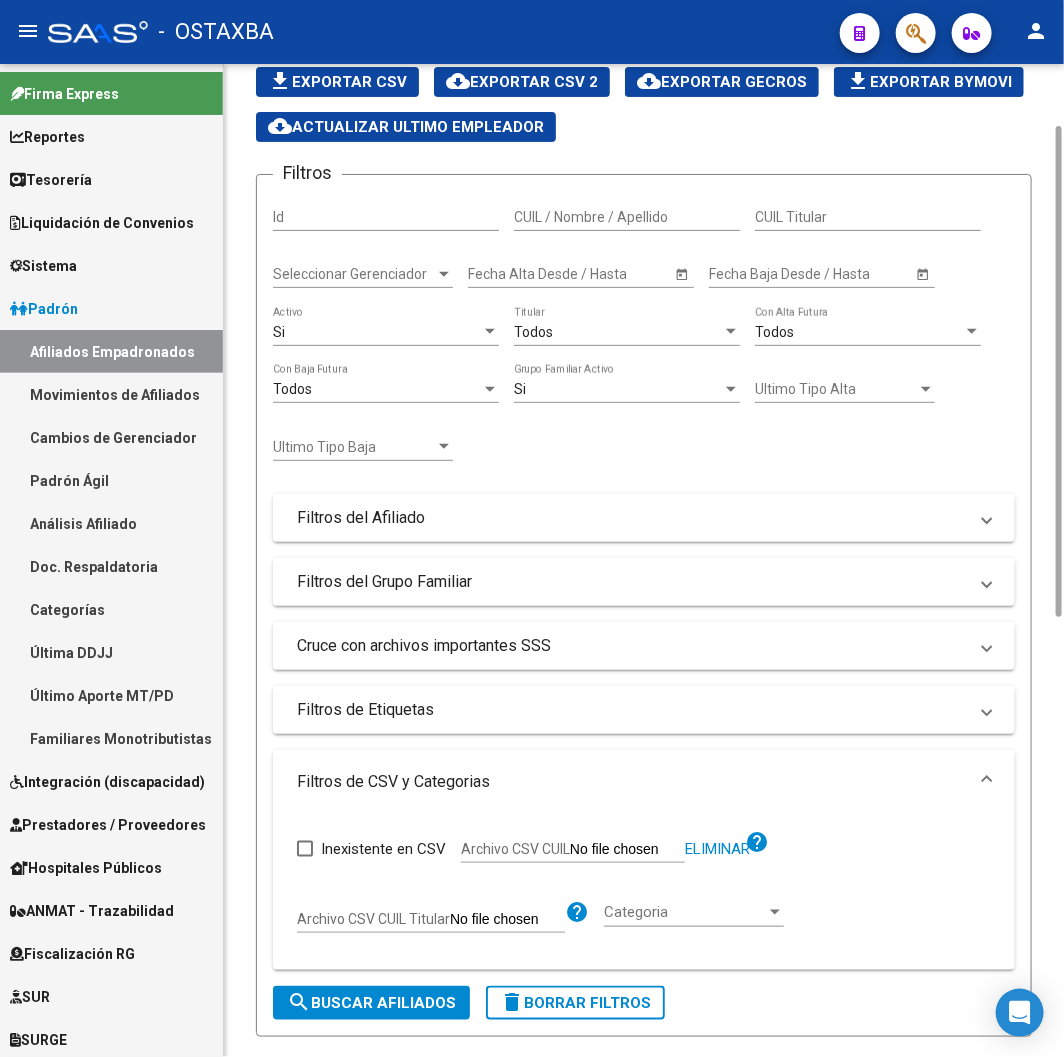 scroll, scrollTop: 0, scrollLeft: 0, axis: both 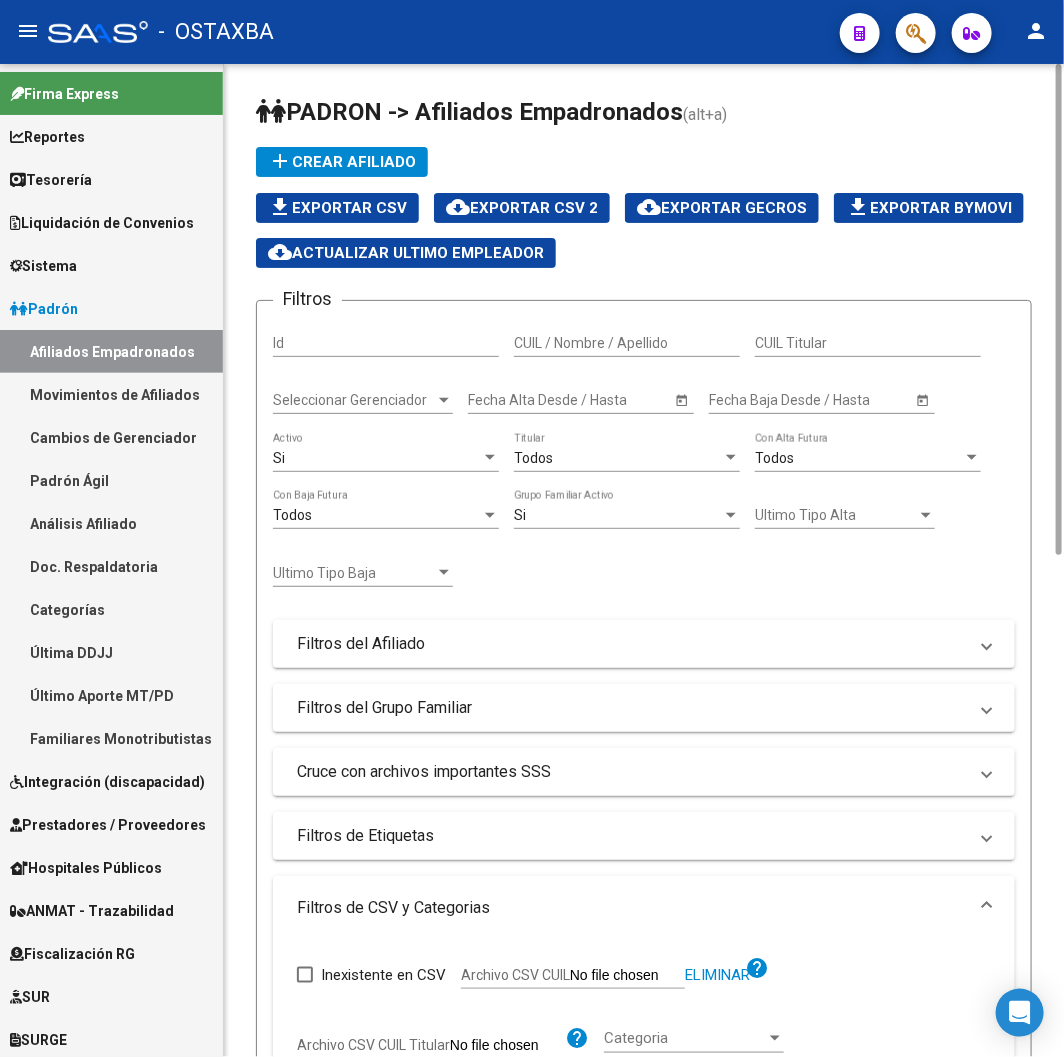 click on "cloud_download  Exportar CSV 2" 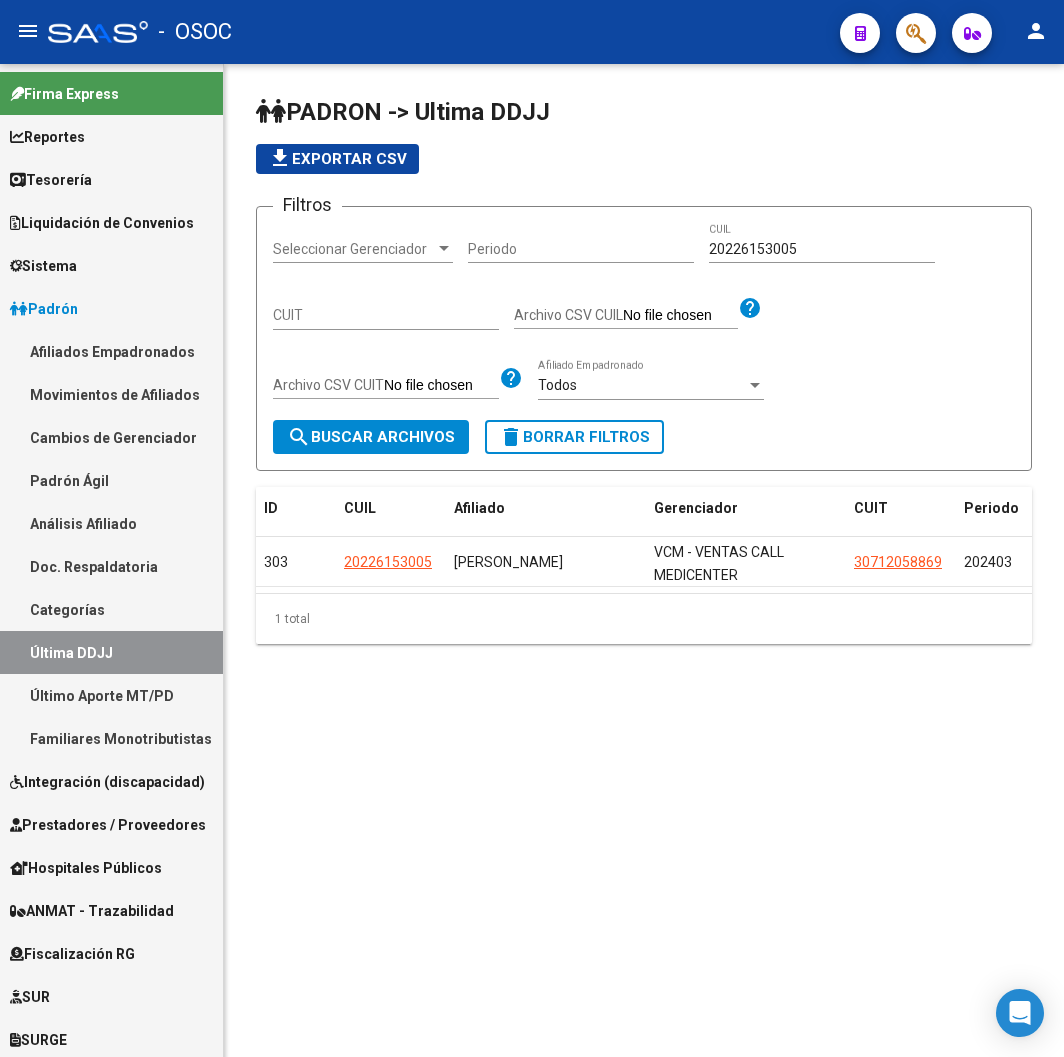 scroll, scrollTop: 0, scrollLeft: 0, axis: both 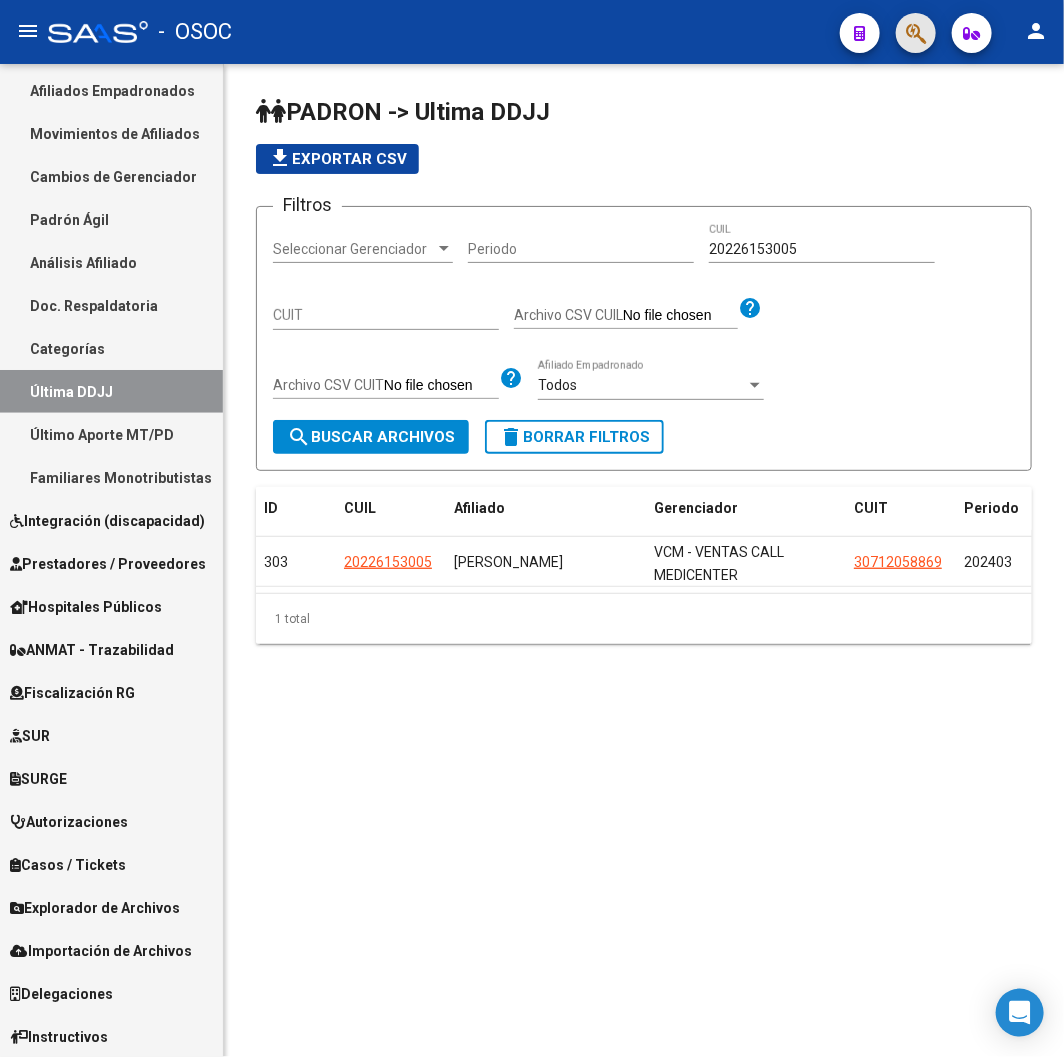 click 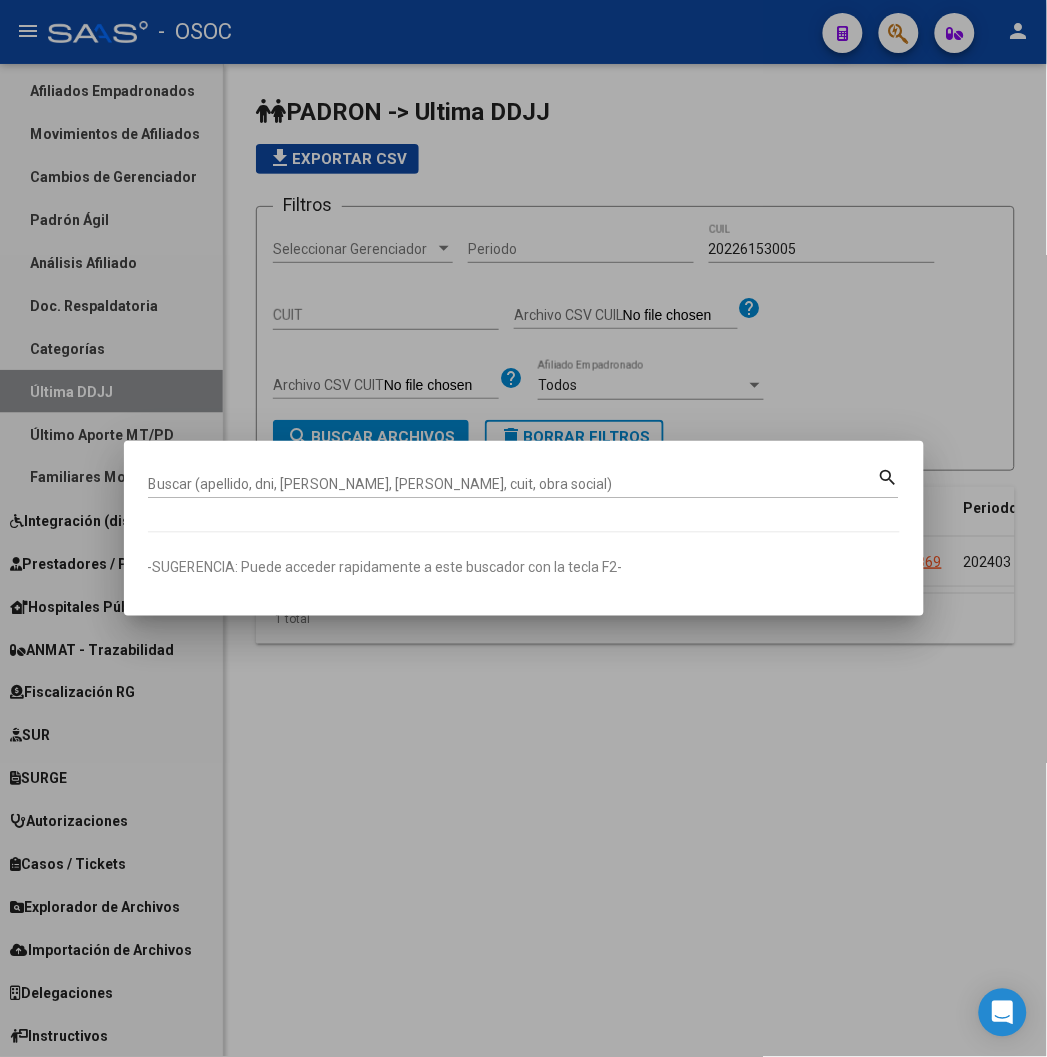type 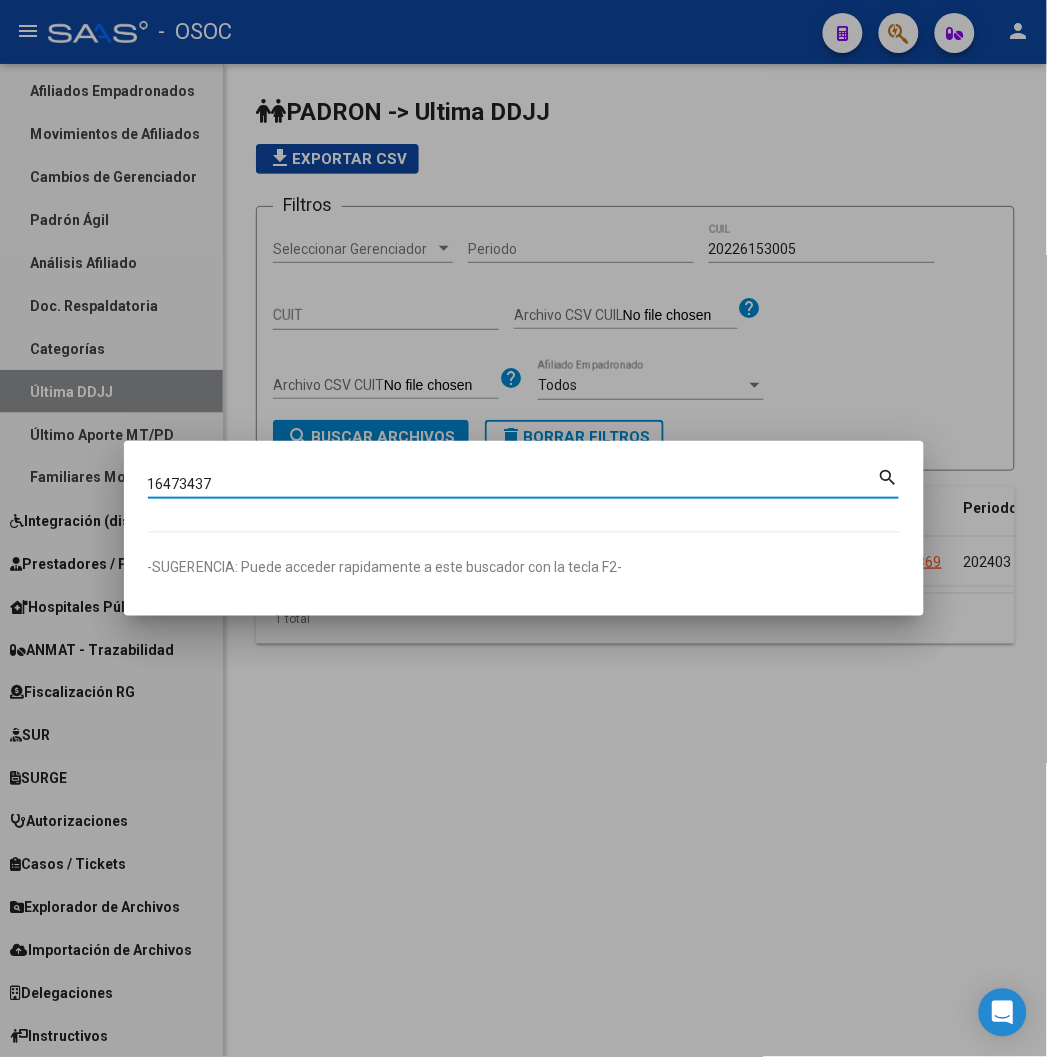 type on "16473437" 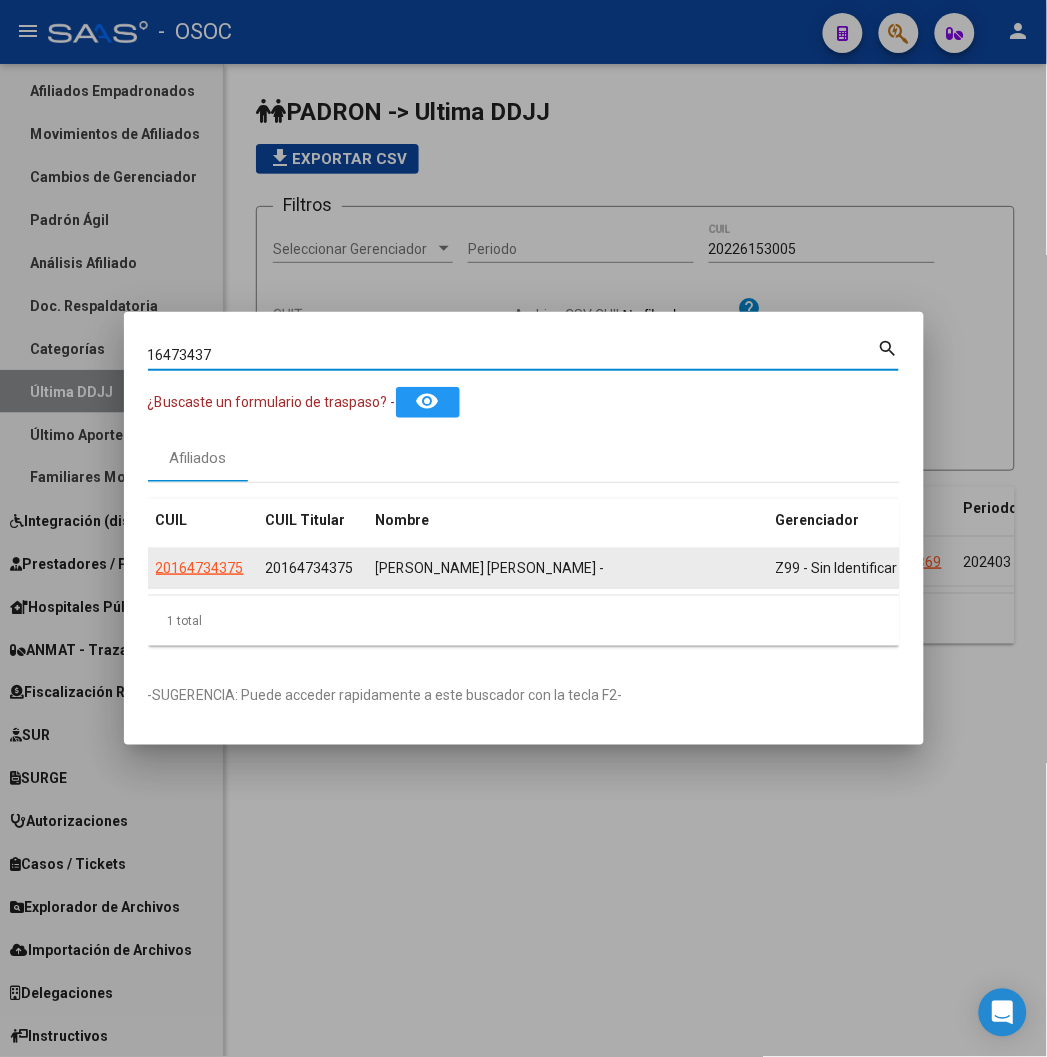 click on "20164734375" 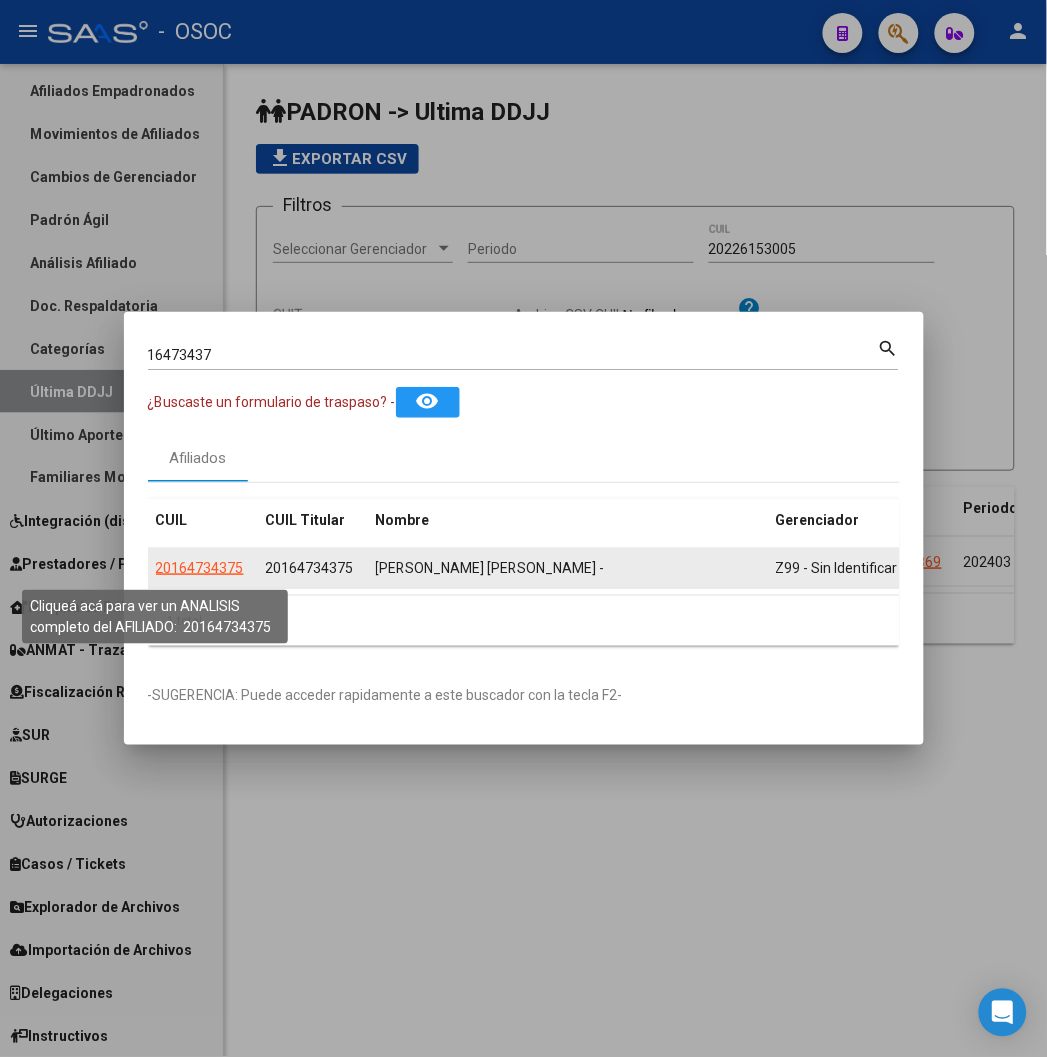 click on "20164734375" 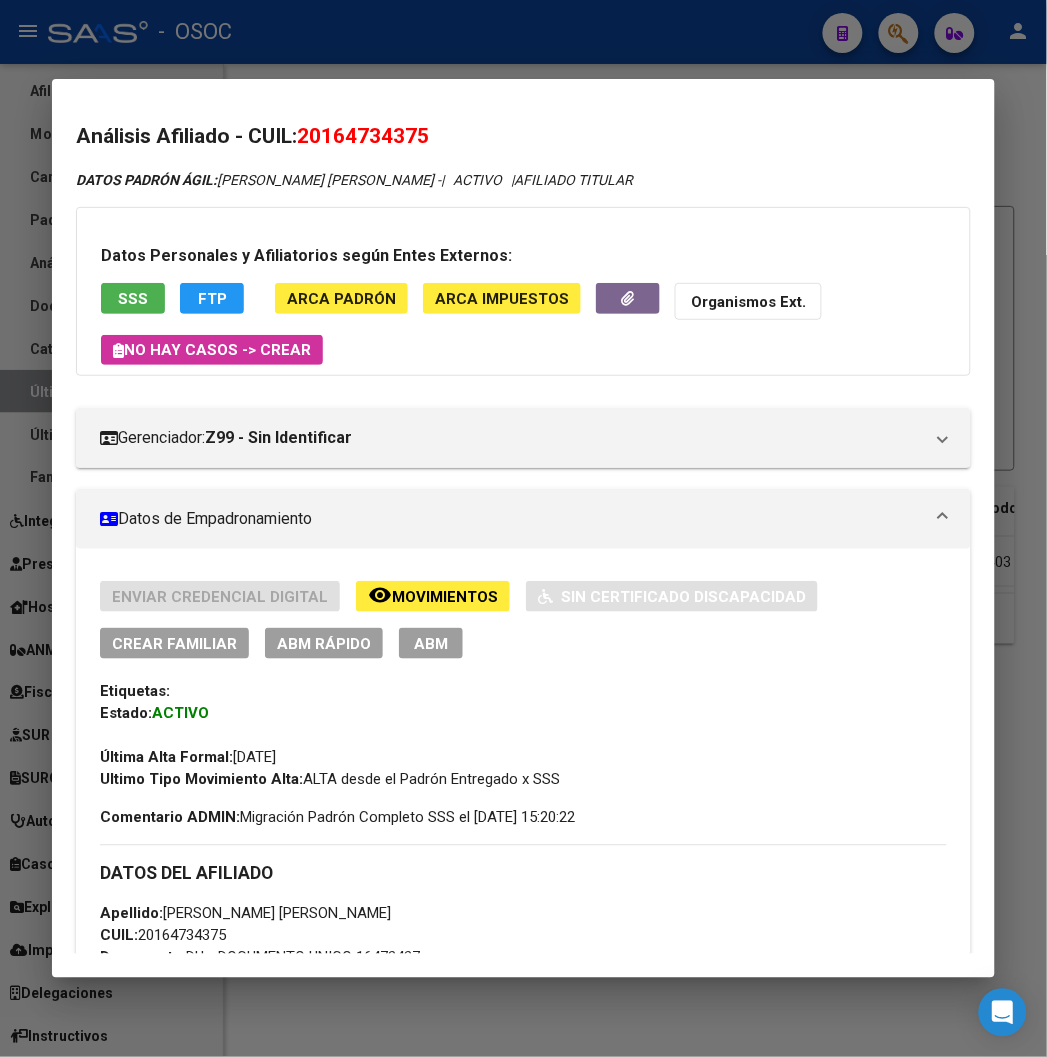 click at bounding box center [523, 528] 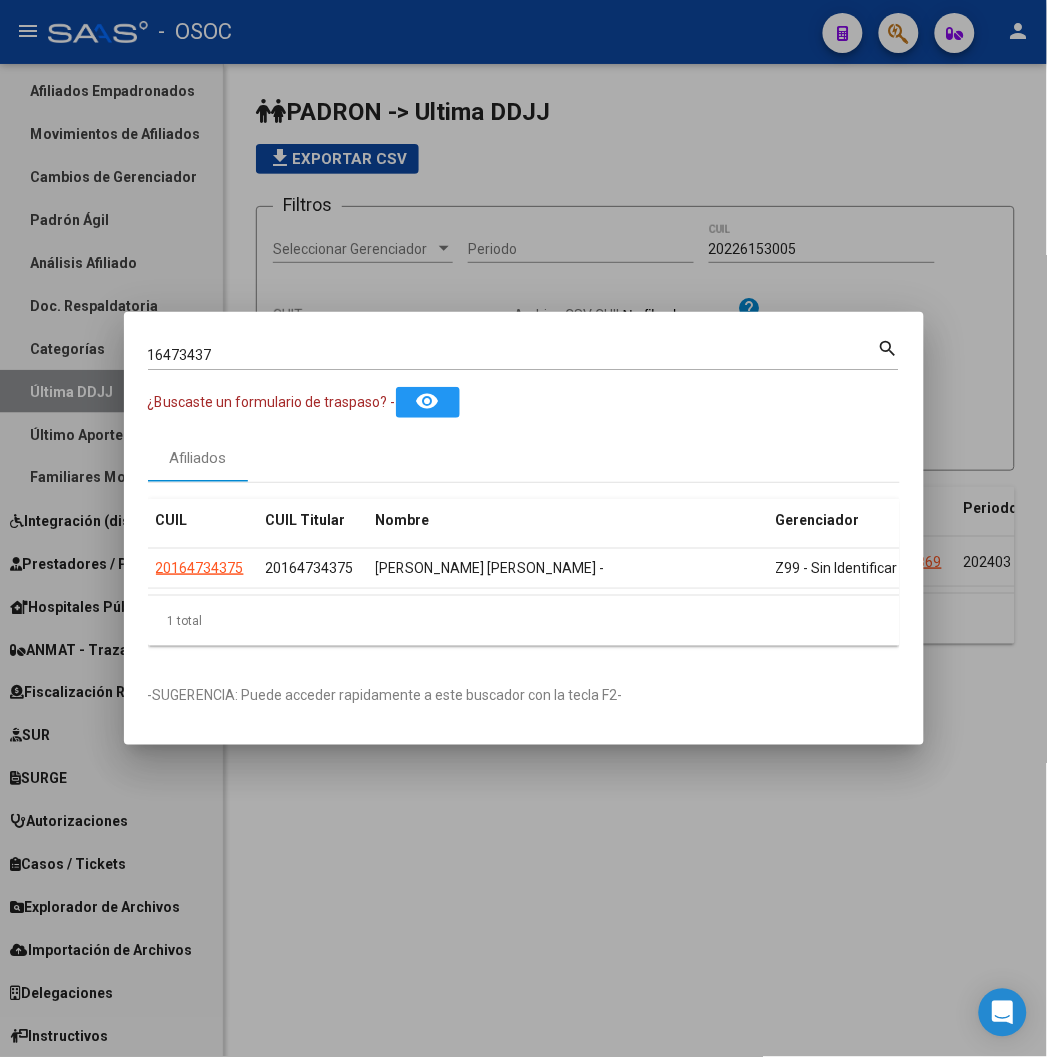 click on "16473437" at bounding box center (513, 355) 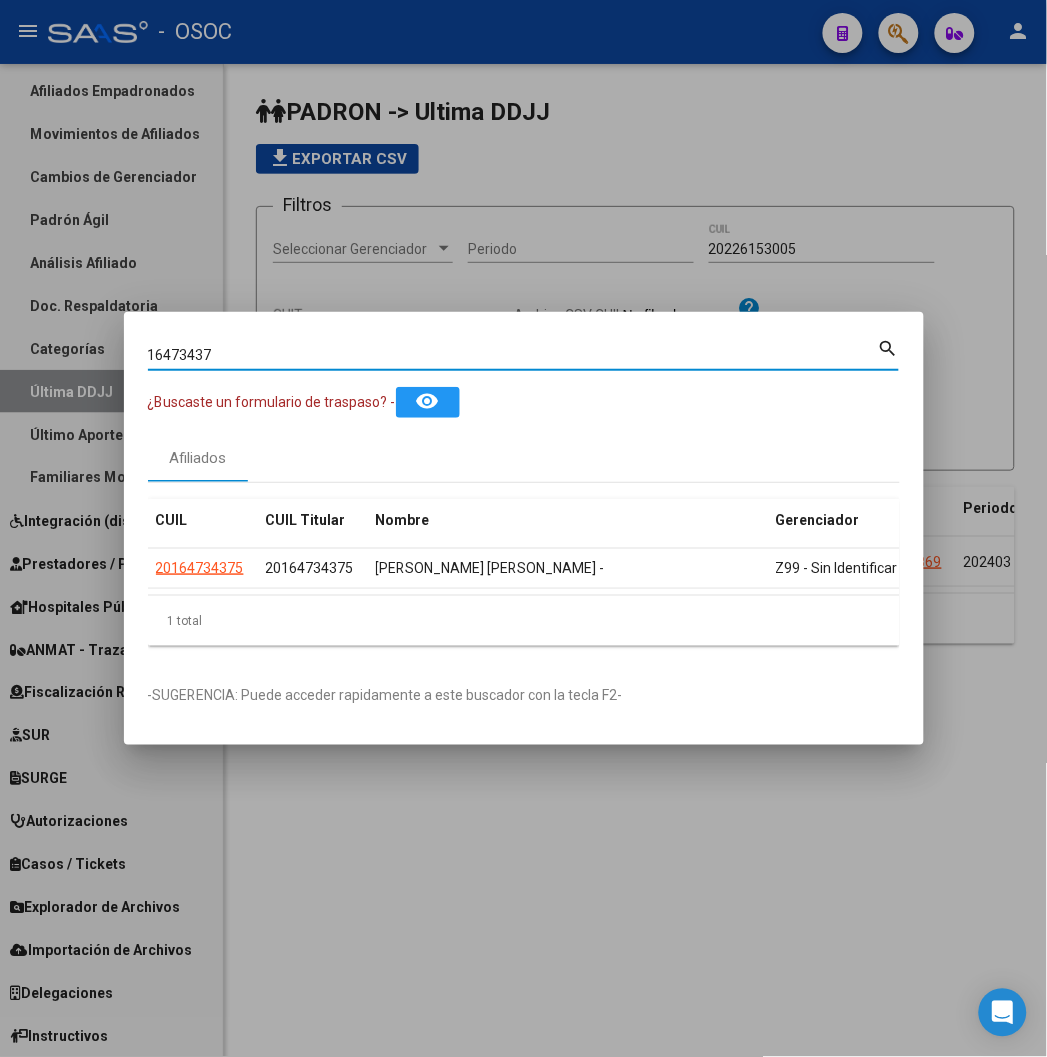 click on "16473437" at bounding box center [513, 355] 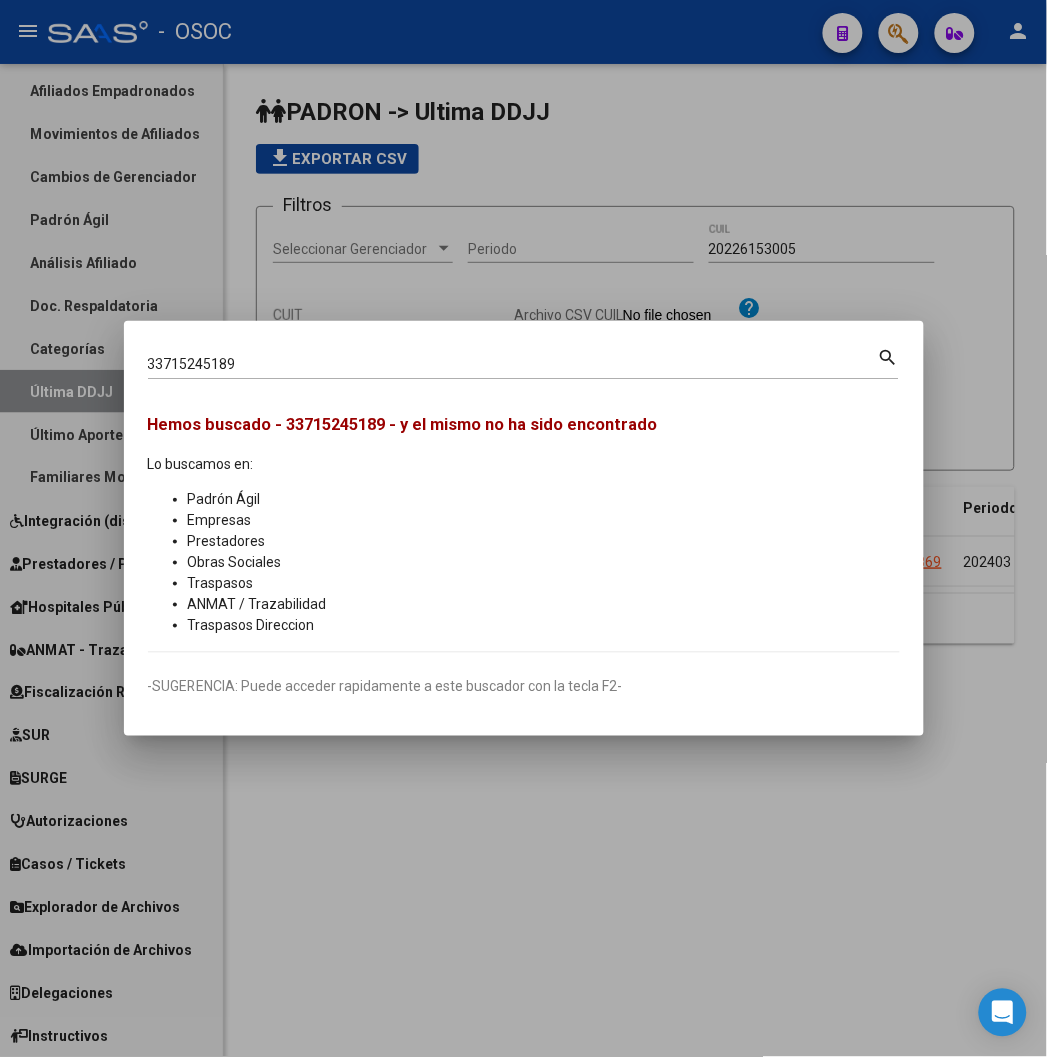 click on "33715245189 Buscar (apellido, dni, cuil, nro traspaso, cuit, obra social)" at bounding box center [513, 365] 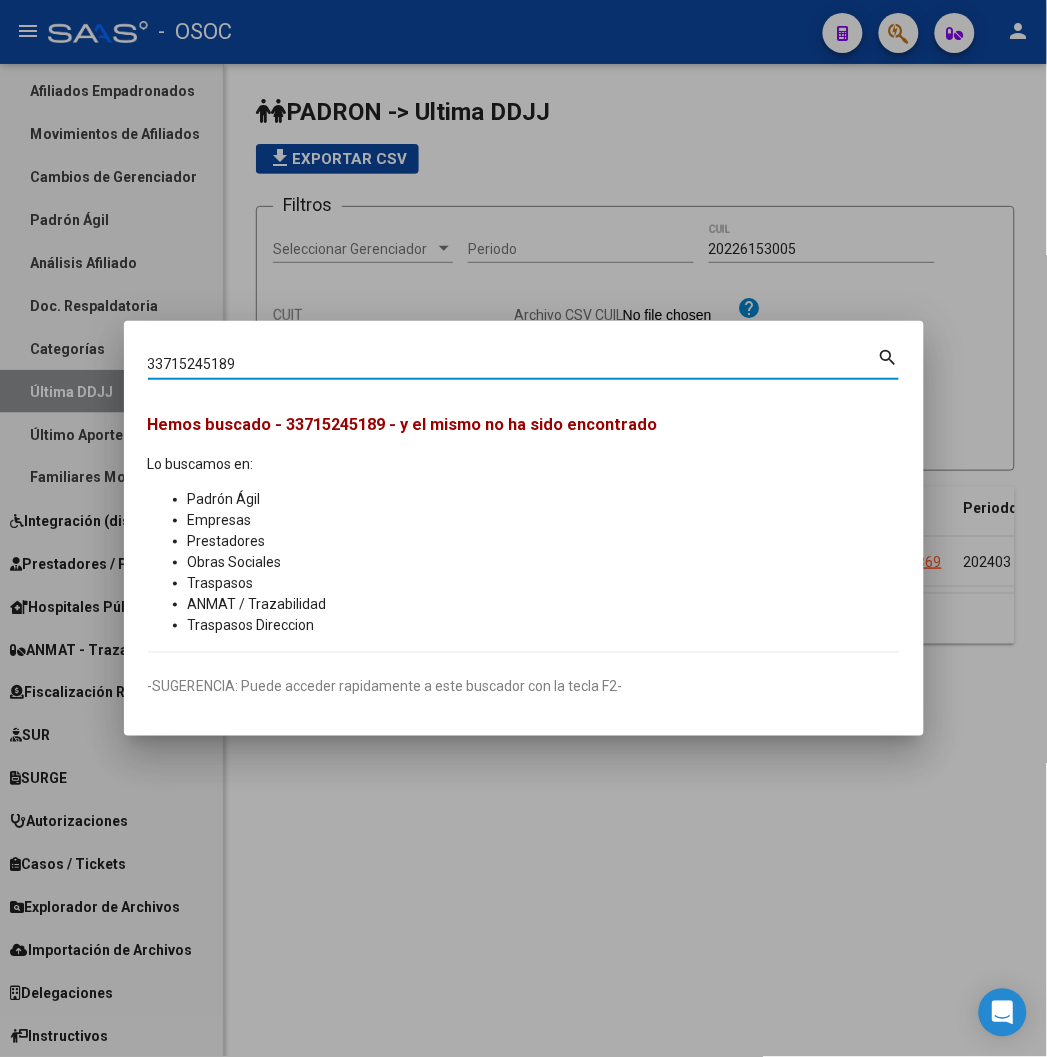 click on "33715245189 Buscar (apellido, dni, cuil, nro traspaso, cuit, obra social)" at bounding box center (513, 365) 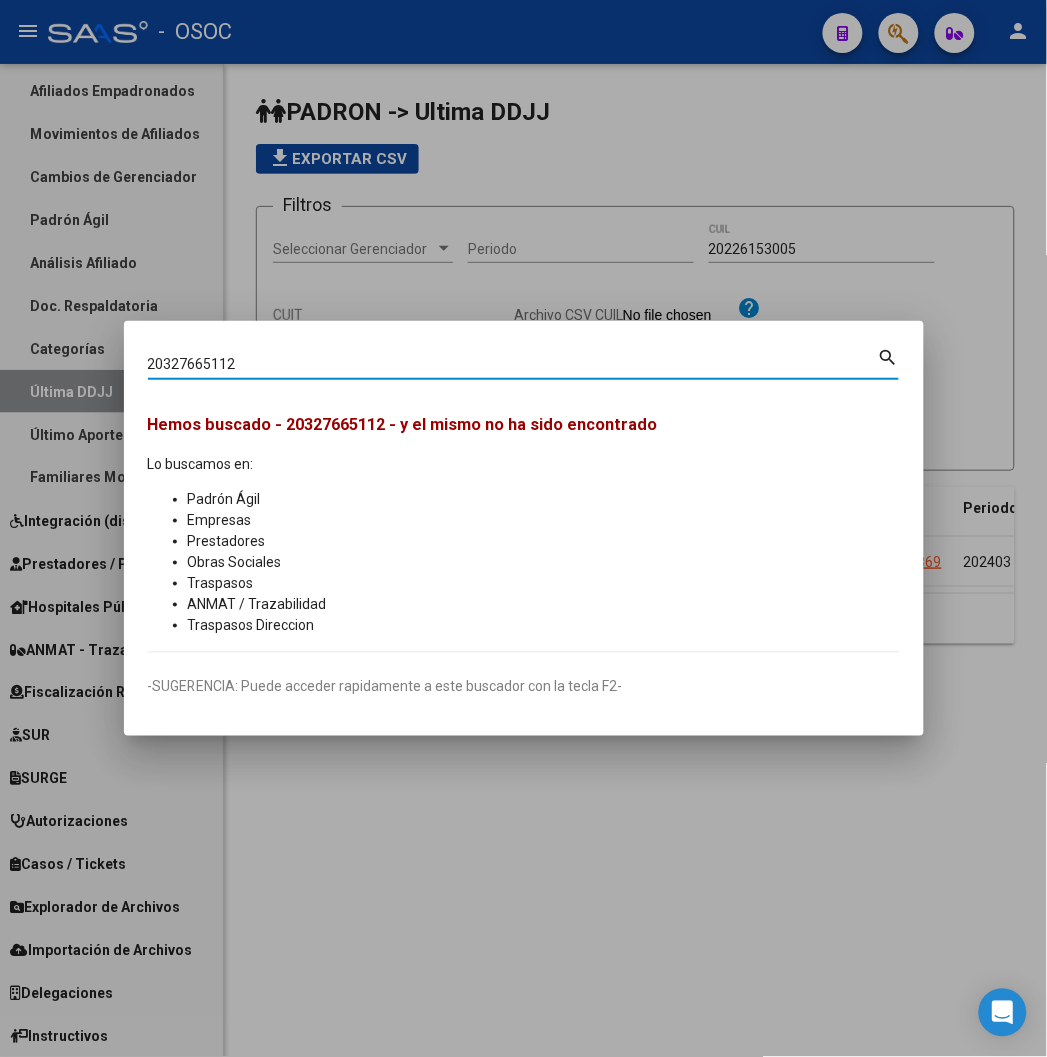 type on "20327665112" 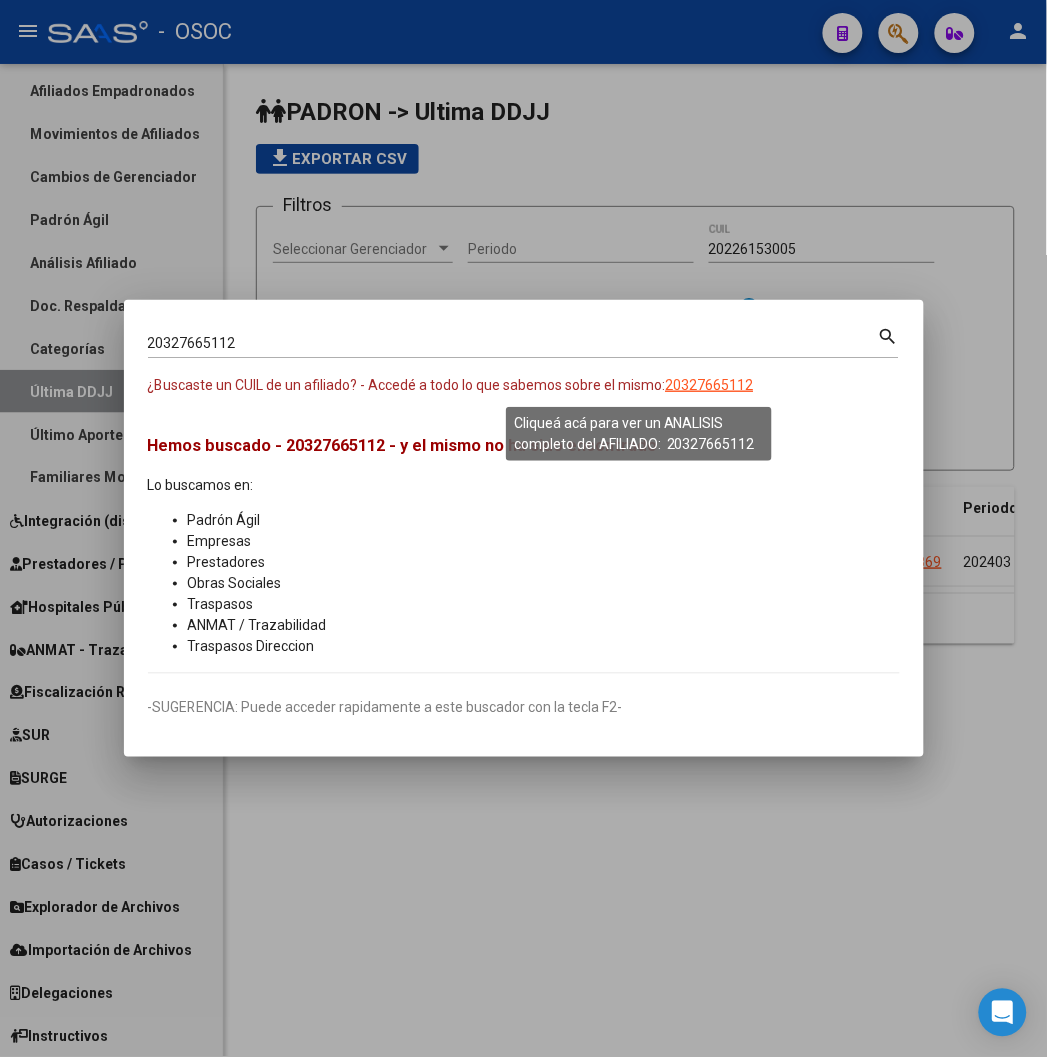 click on "20327665112" at bounding box center (710, 385) 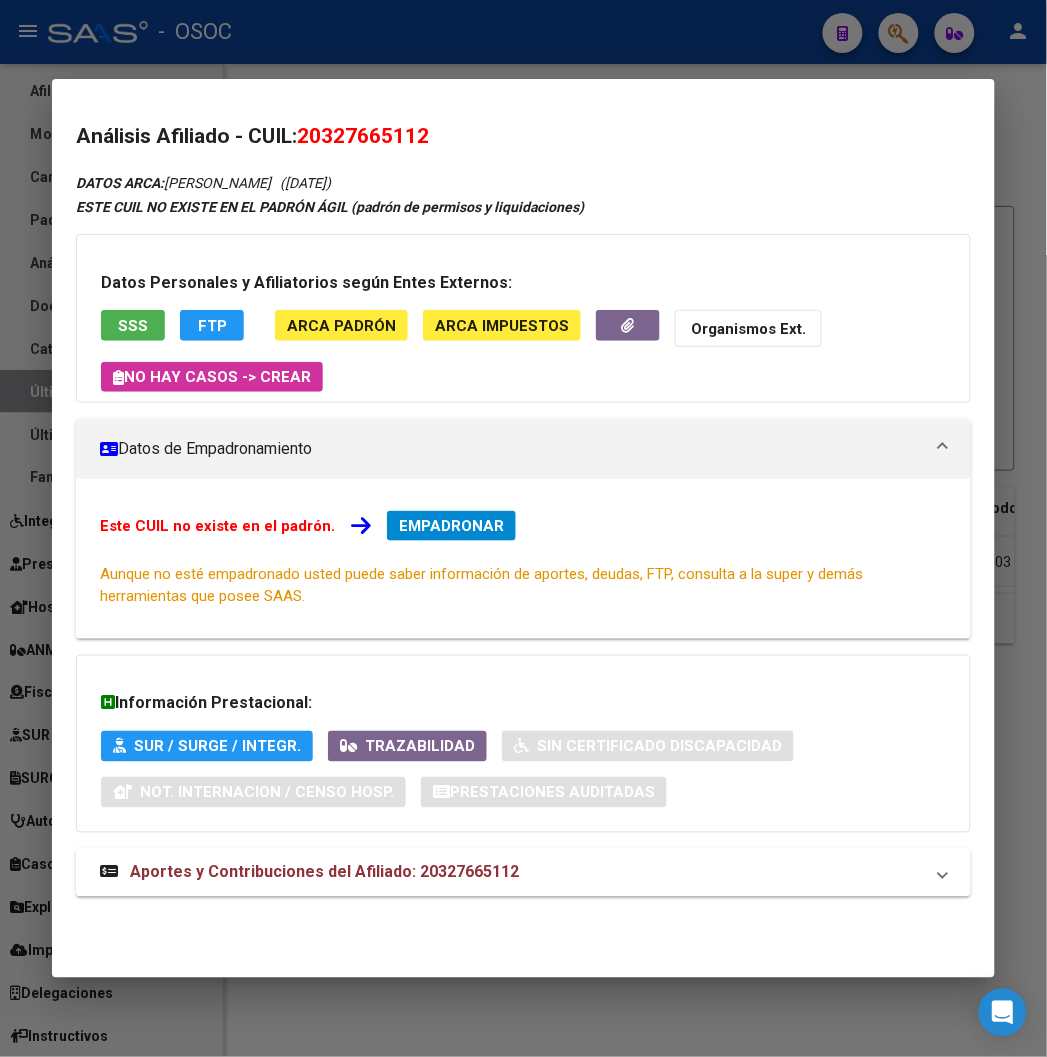 click on "FTP" 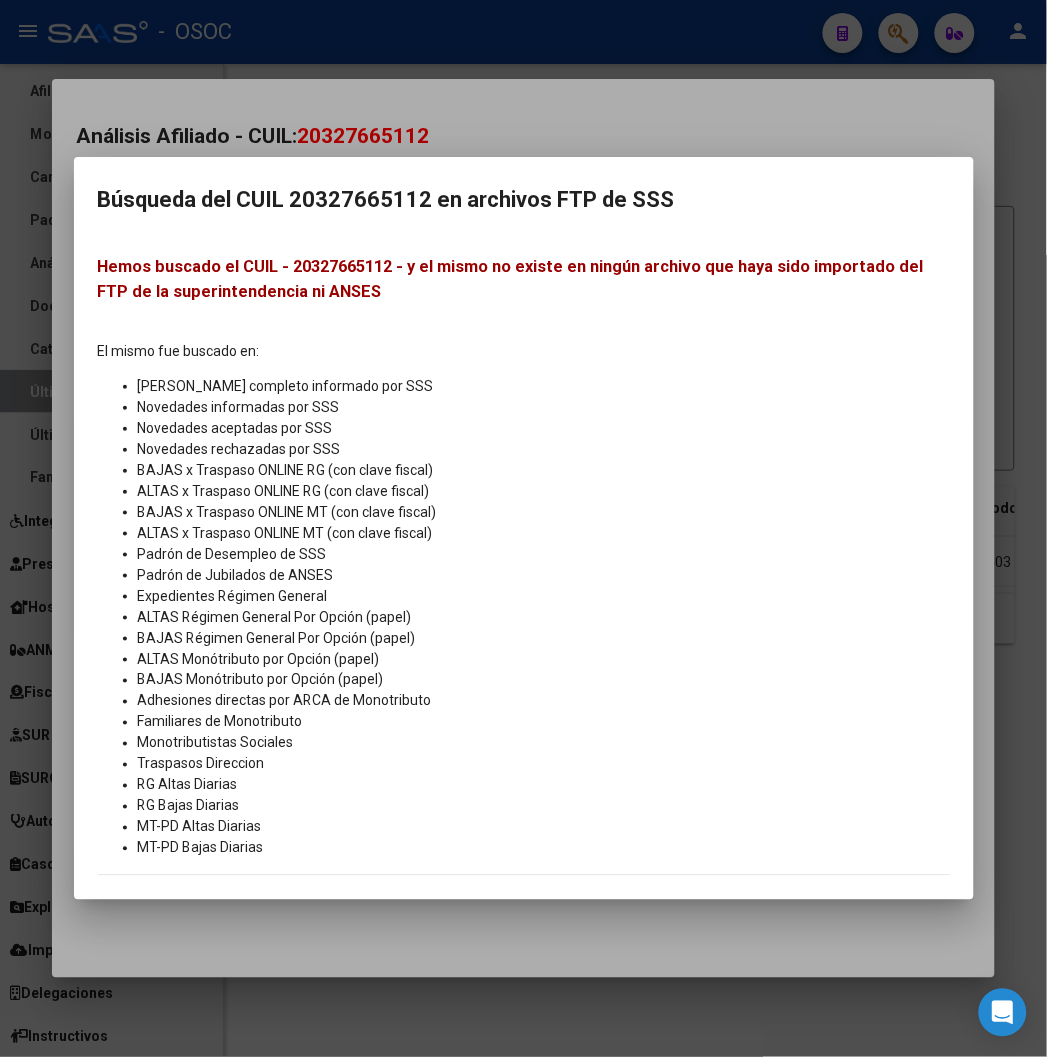 click at bounding box center (523, 528) 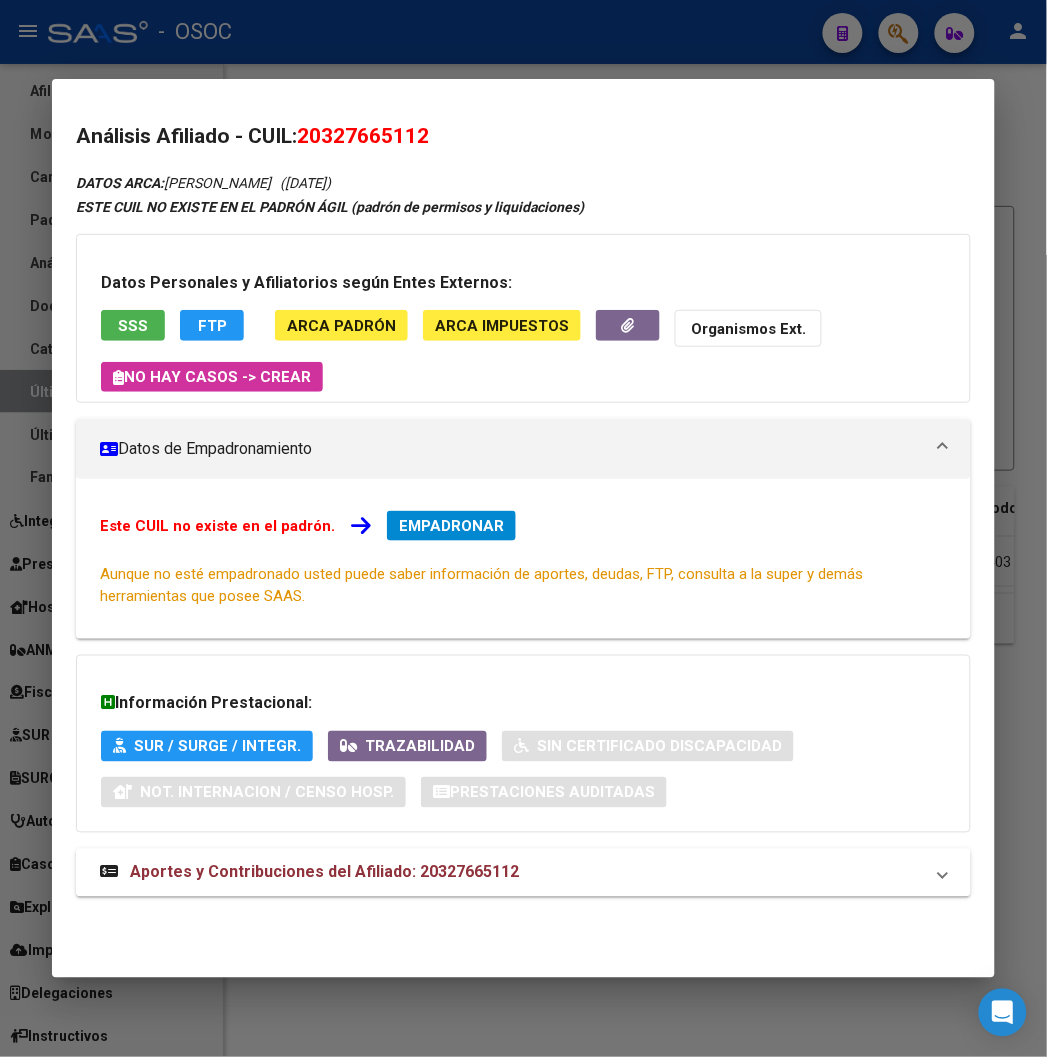 click on "SSS" at bounding box center [133, 325] 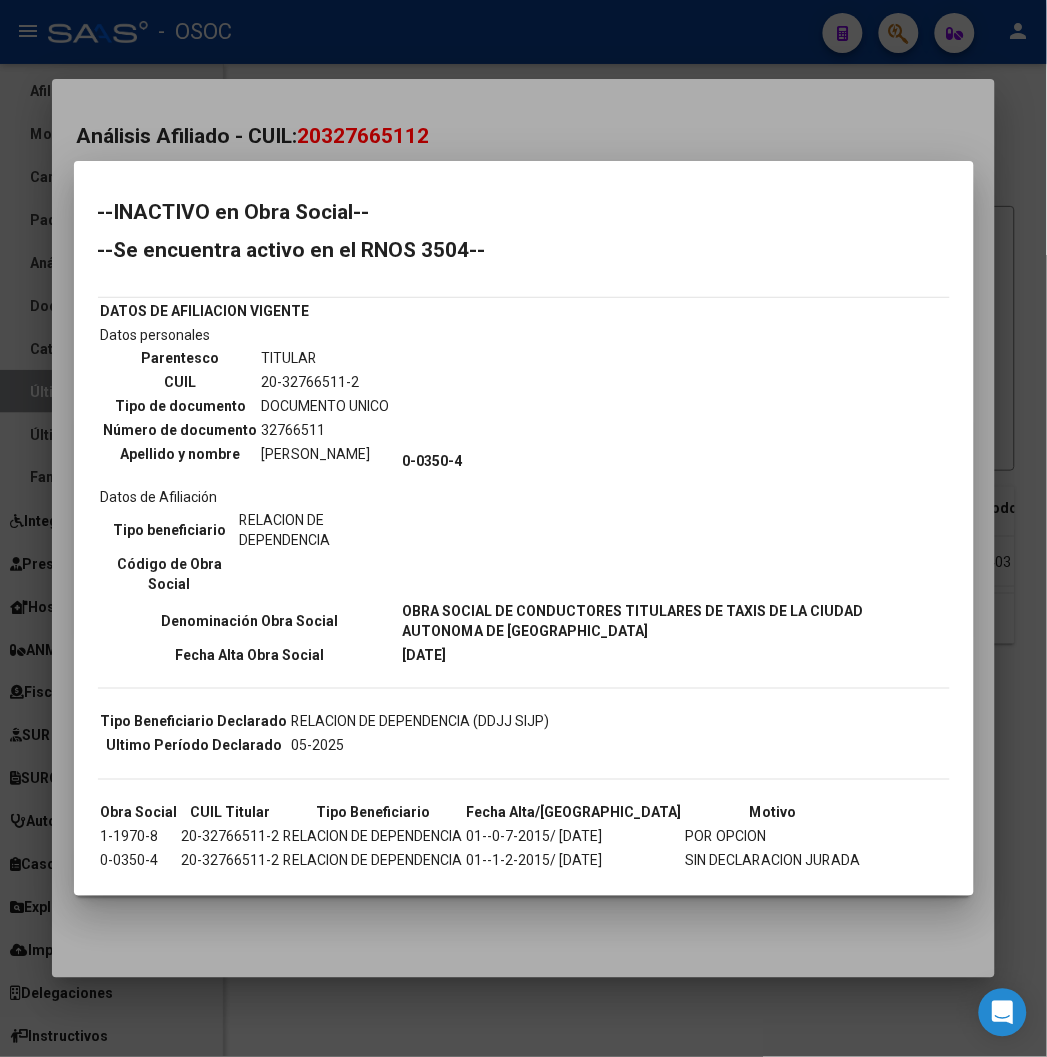 click at bounding box center (523, 528) 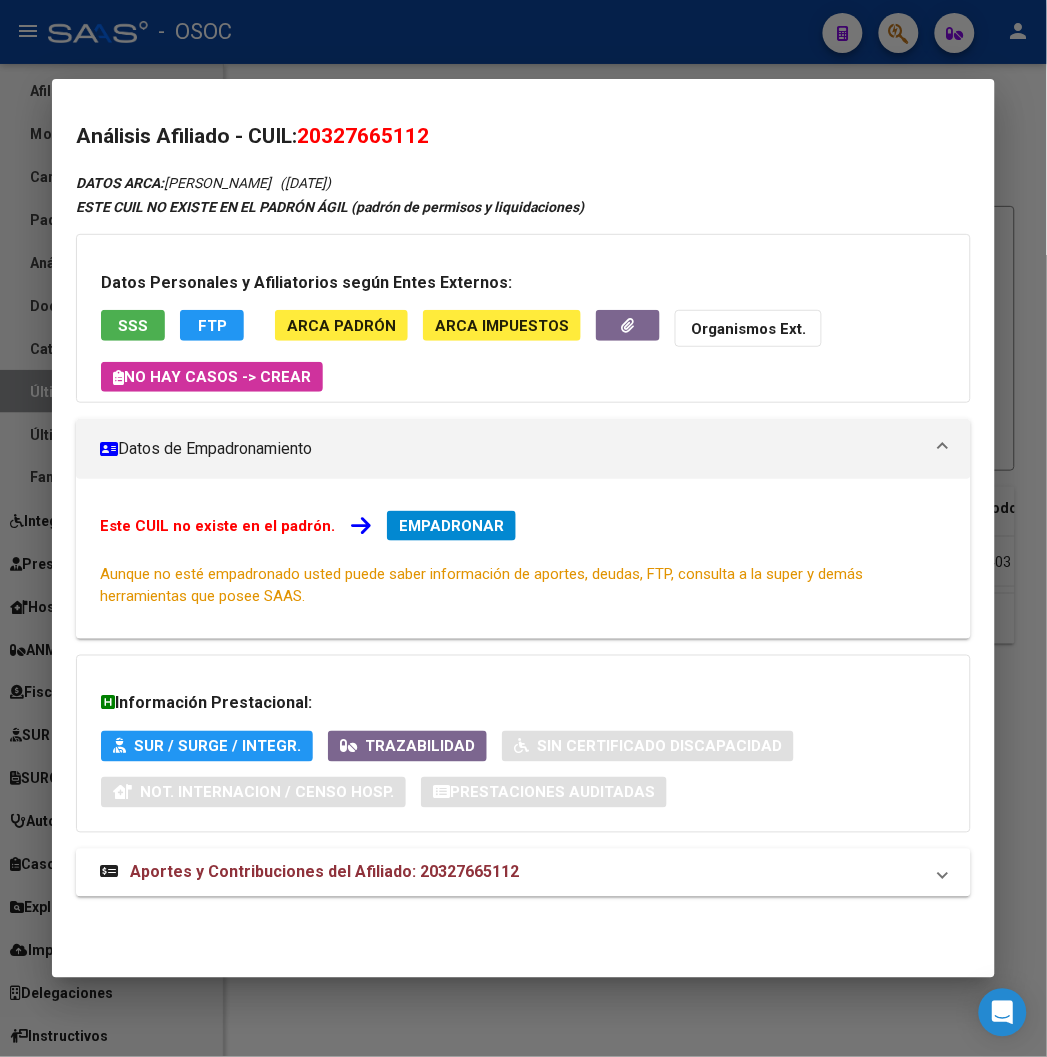 click at bounding box center (523, 528) 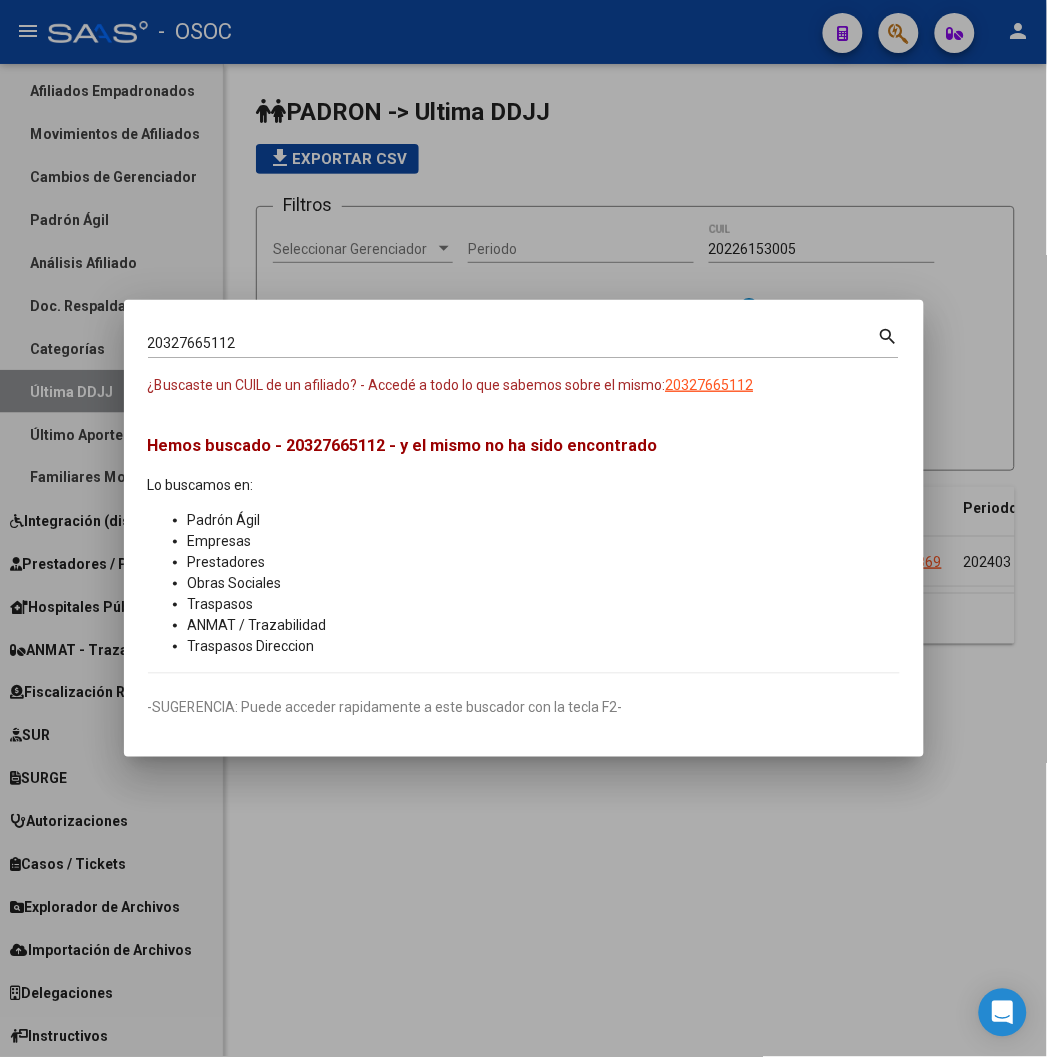 click on "20327665112" at bounding box center [513, 343] 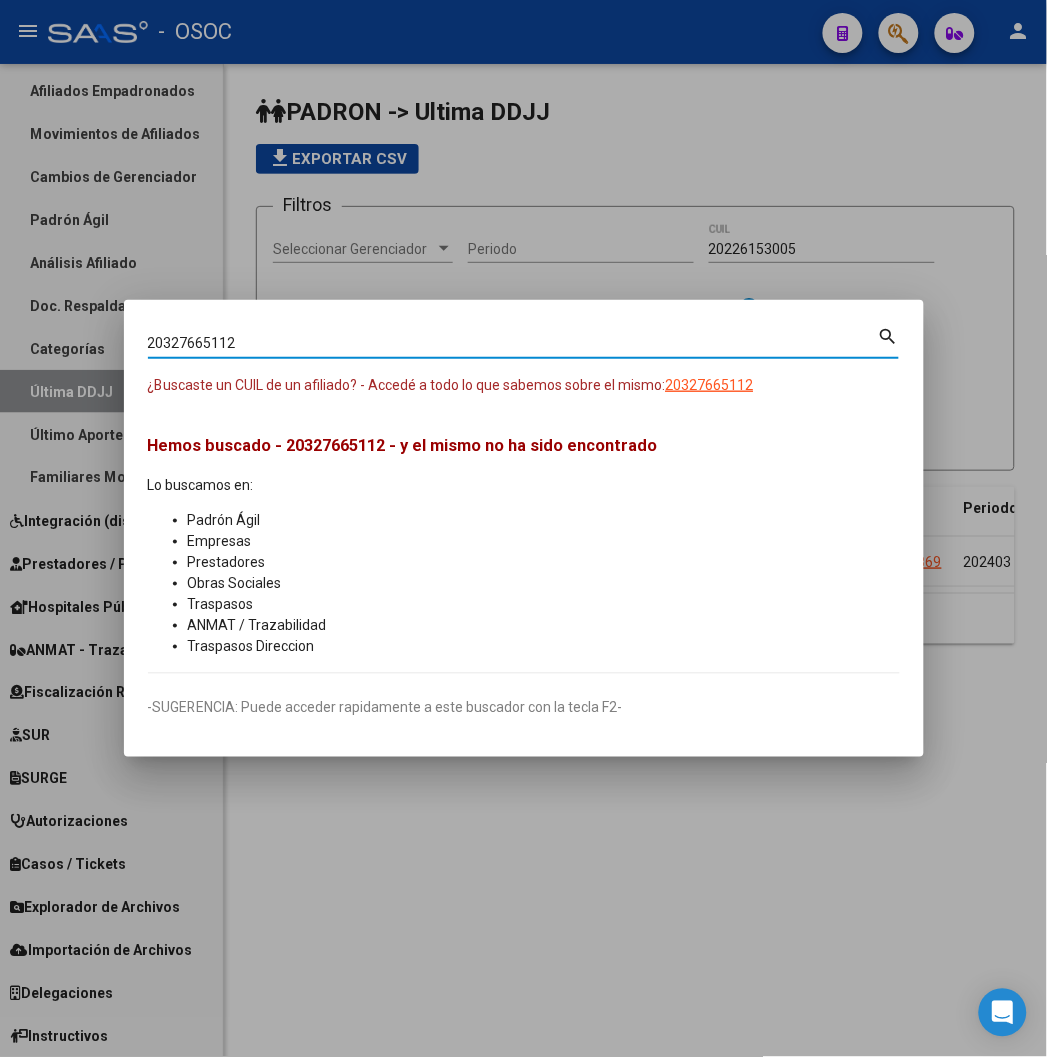 click on "20327665112" at bounding box center (513, 343) 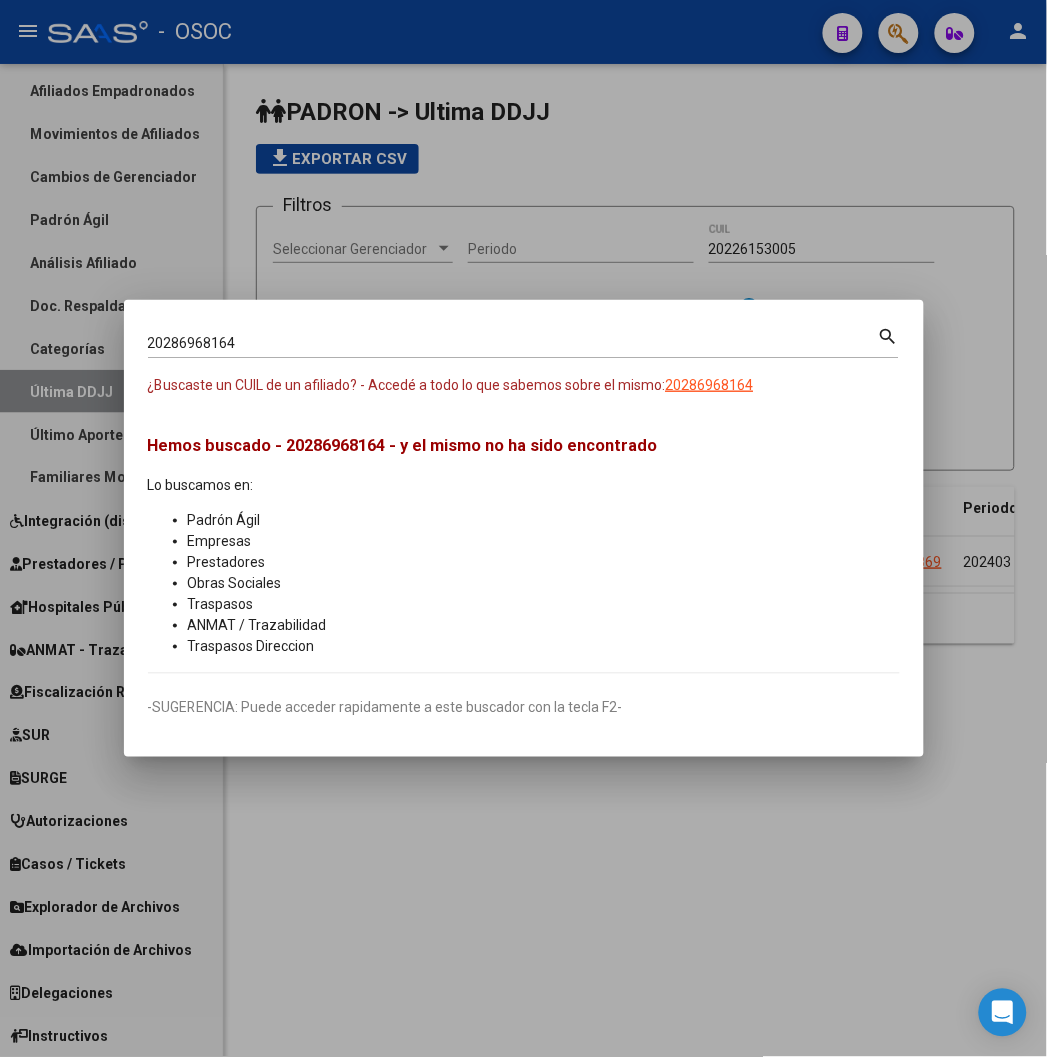 click on "20286968164 Buscar (apellido, dni, cuil, nro traspaso, cuit, obra social) search" at bounding box center [523, 349] 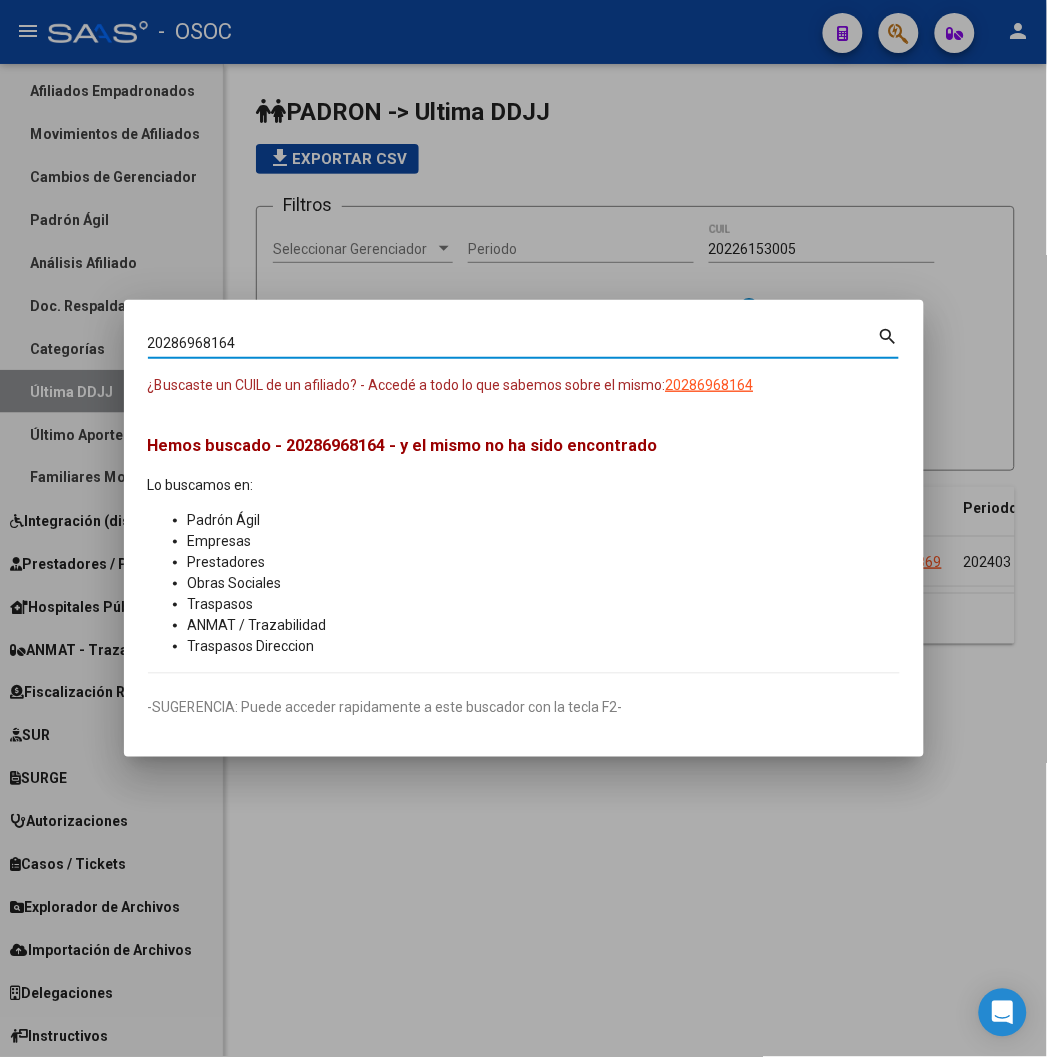 click on "20286968164" at bounding box center (513, 343) 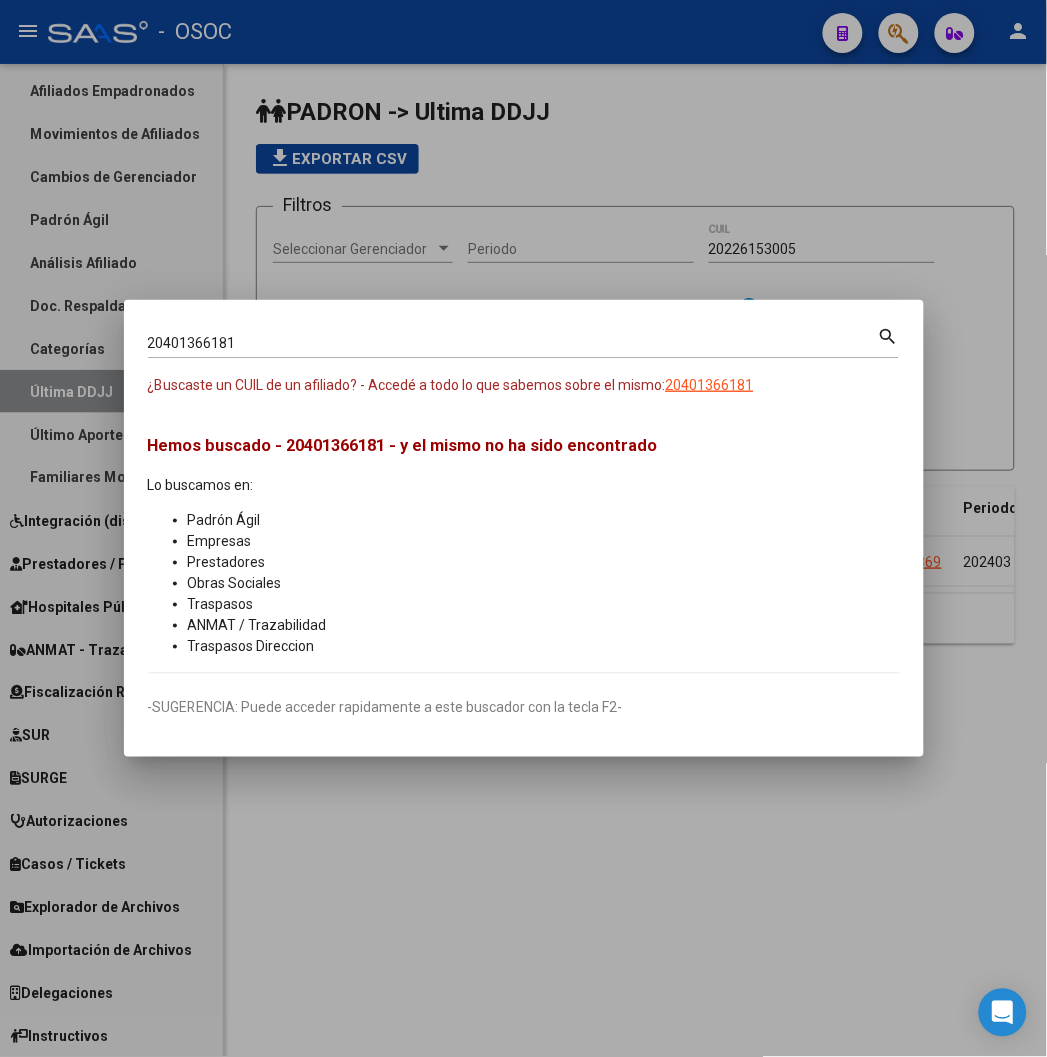 click on "20401366181" at bounding box center (513, 343) 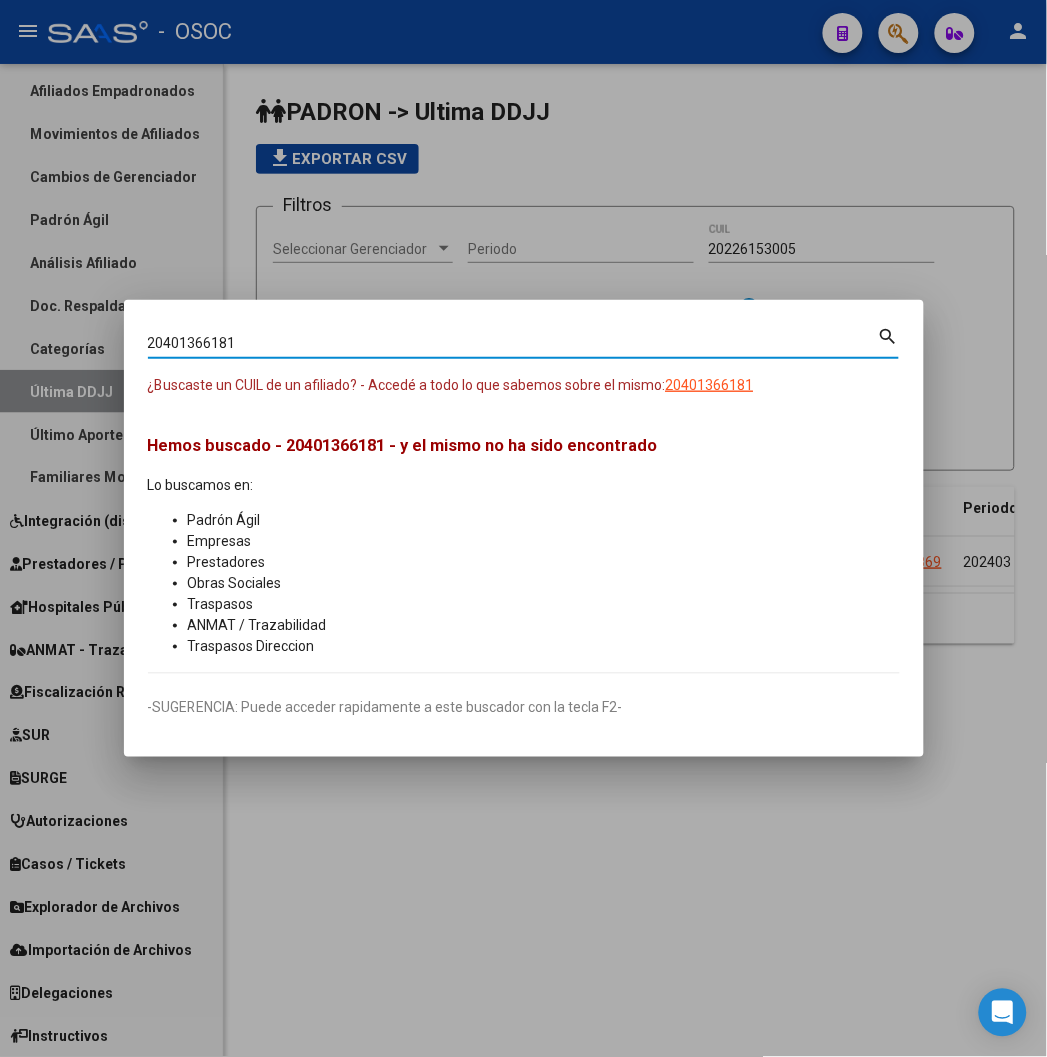 click on "20401366181" at bounding box center [513, 343] 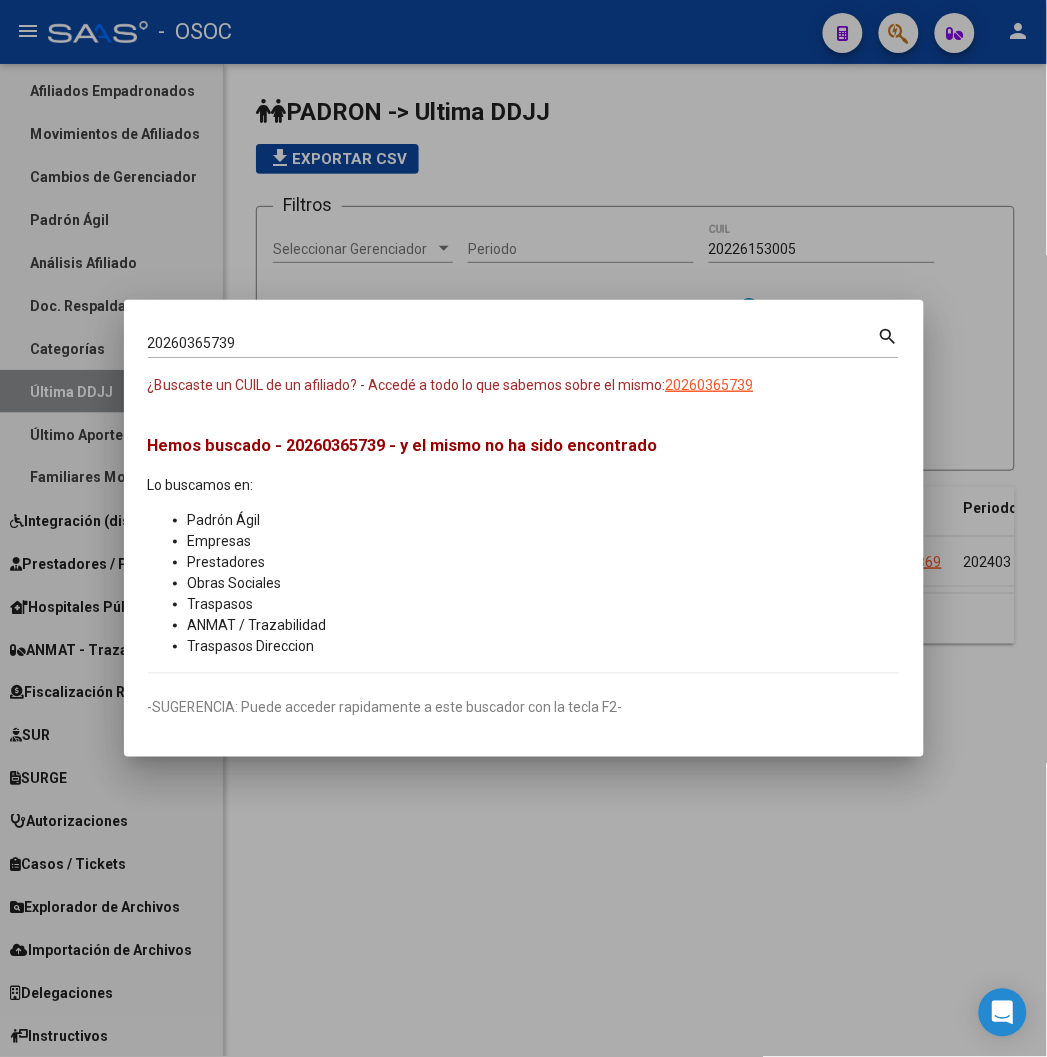 click on "20260365739 Buscar (apellido, dni, cuil, nro traspaso, cuit, obra social) search" at bounding box center (523, 349) 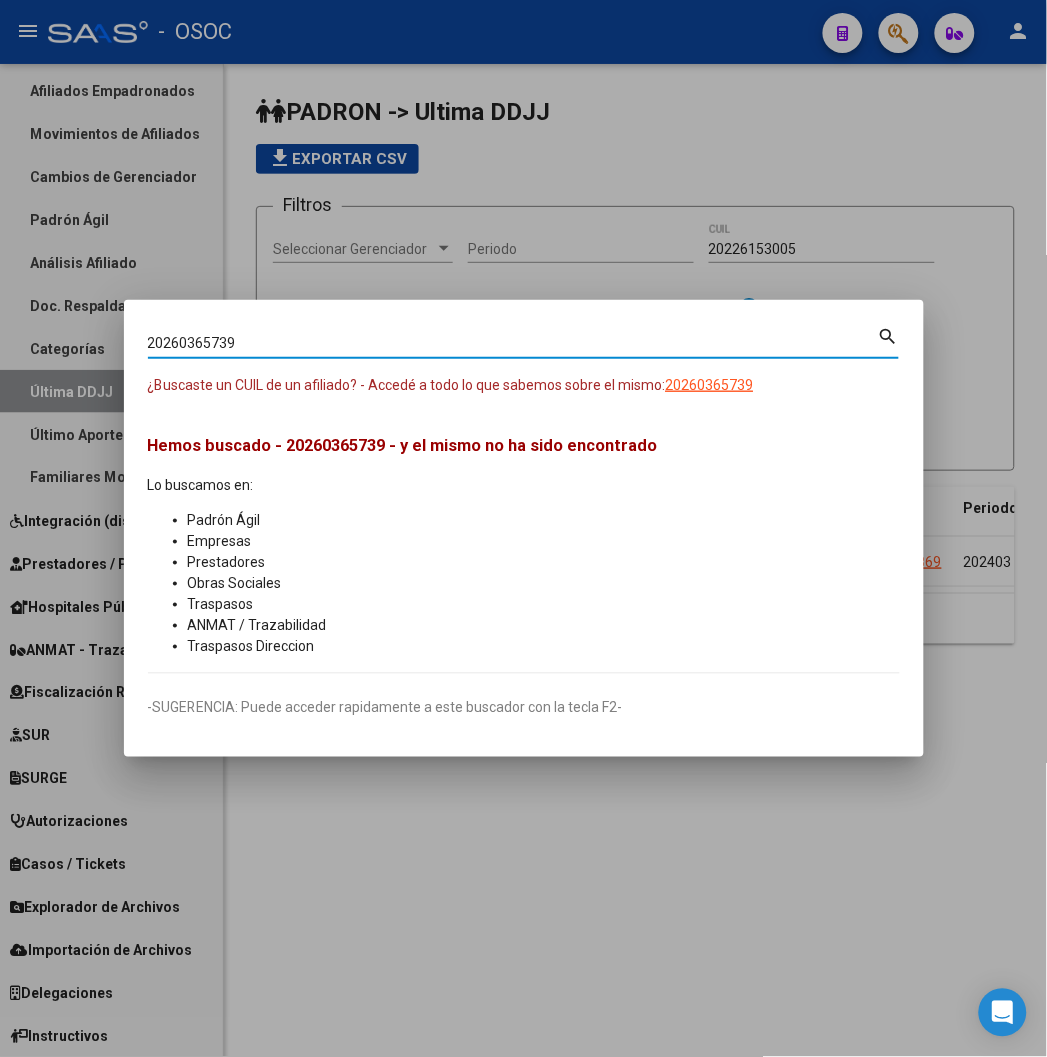 click on "20260365739" at bounding box center (513, 343) 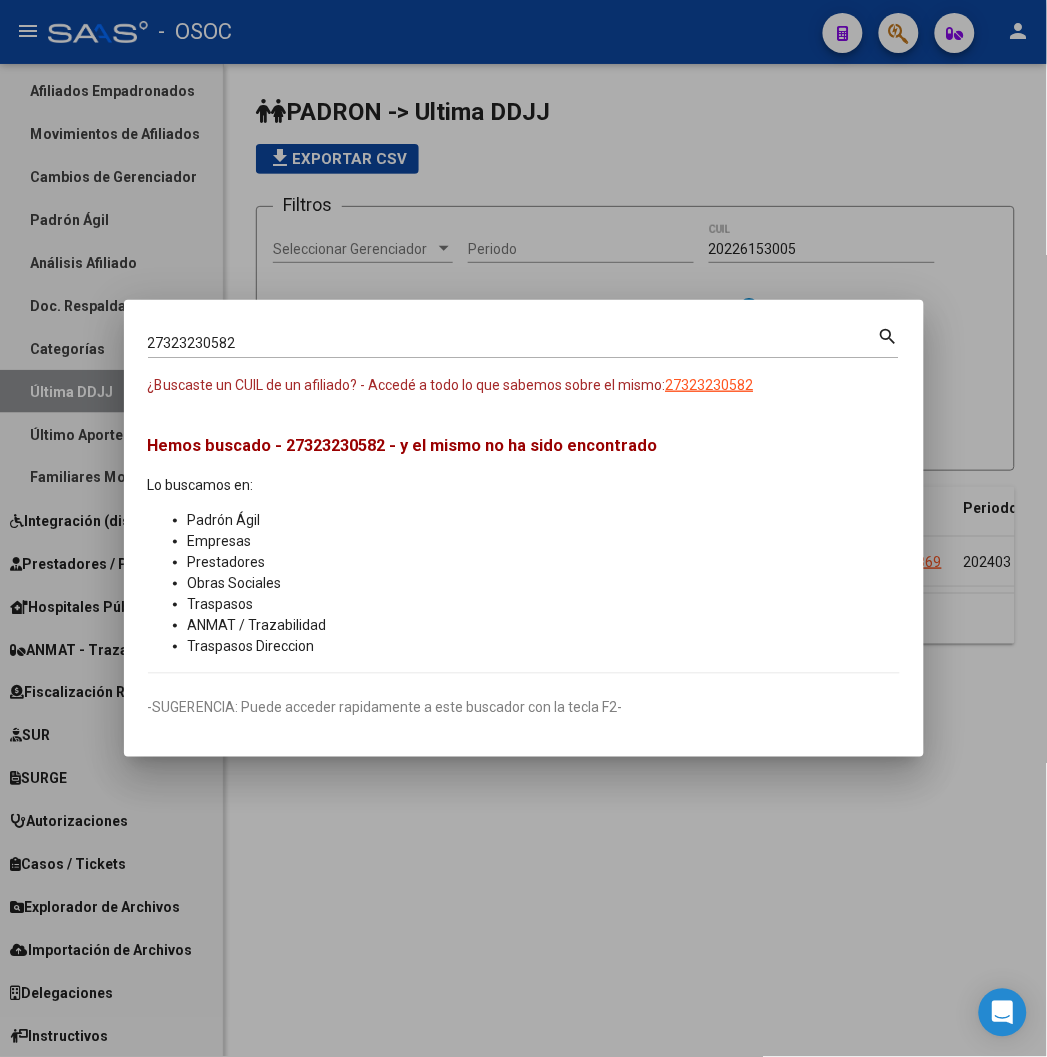click on "27323230582 Buscar (apellido, dni, cuil, nro traspaso, cuit, obra social)" at bounding box center [513, 344] 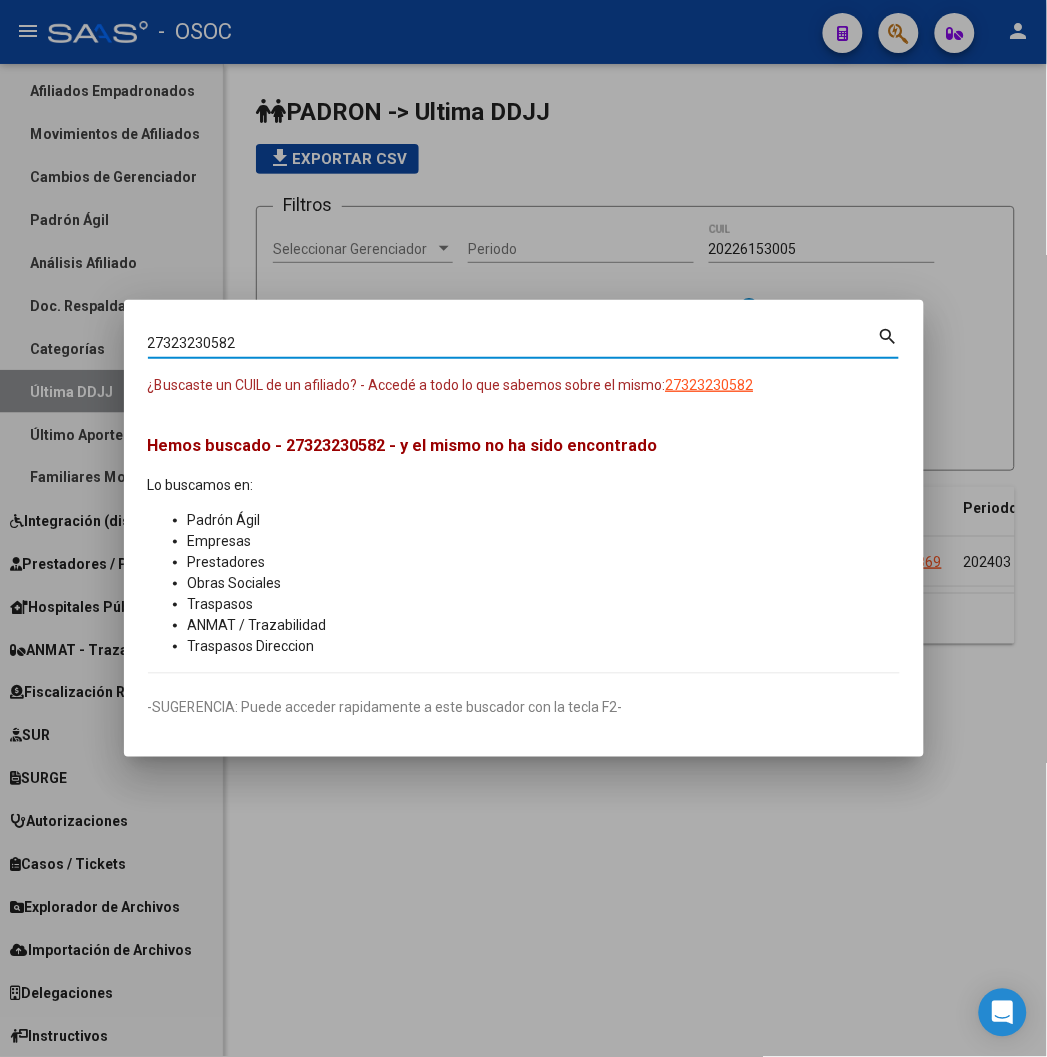 click on "27323230582 Buscar (apellido, dni, cuil, nro traspaso, cuit, obra social)" at bounding box center (513, 344) 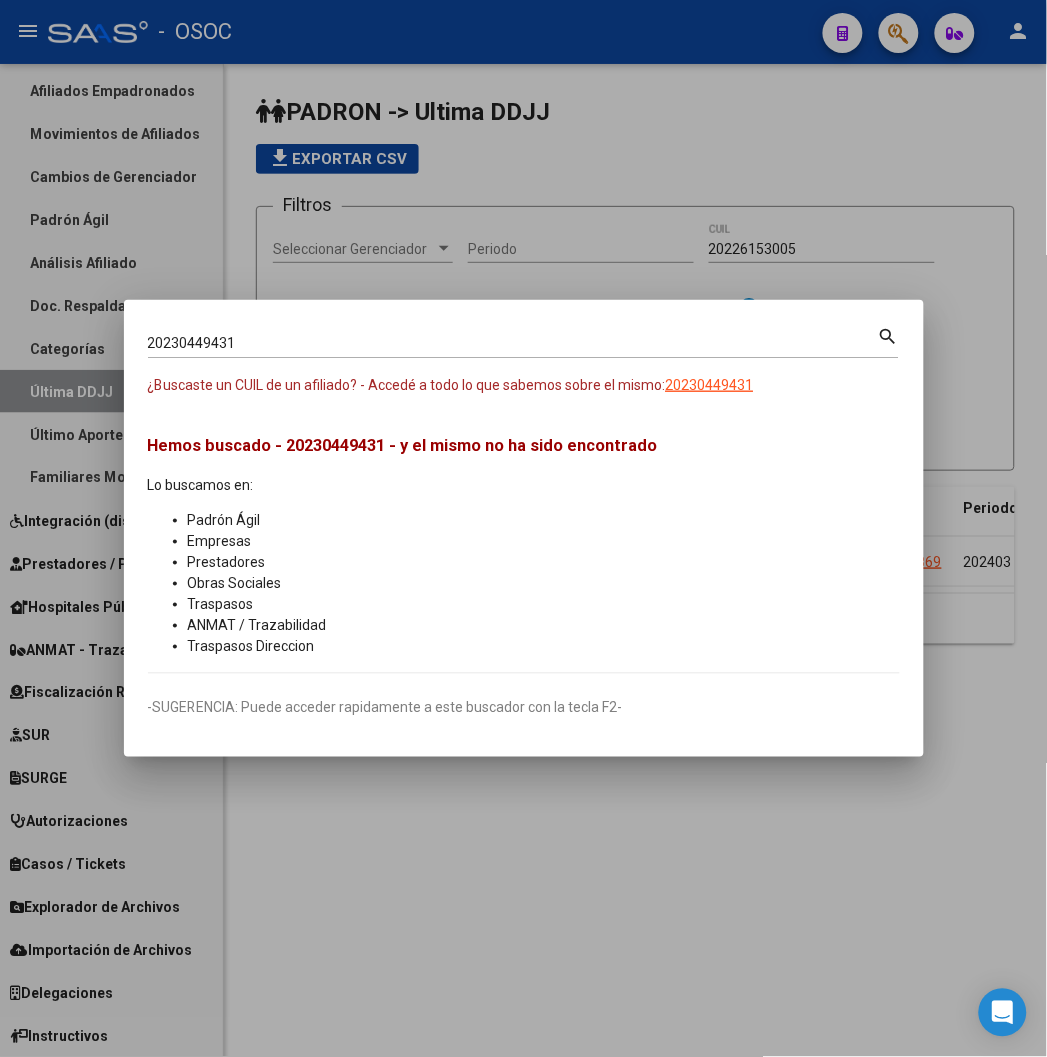 click on "20230449431" at bounding box center (513, 343) 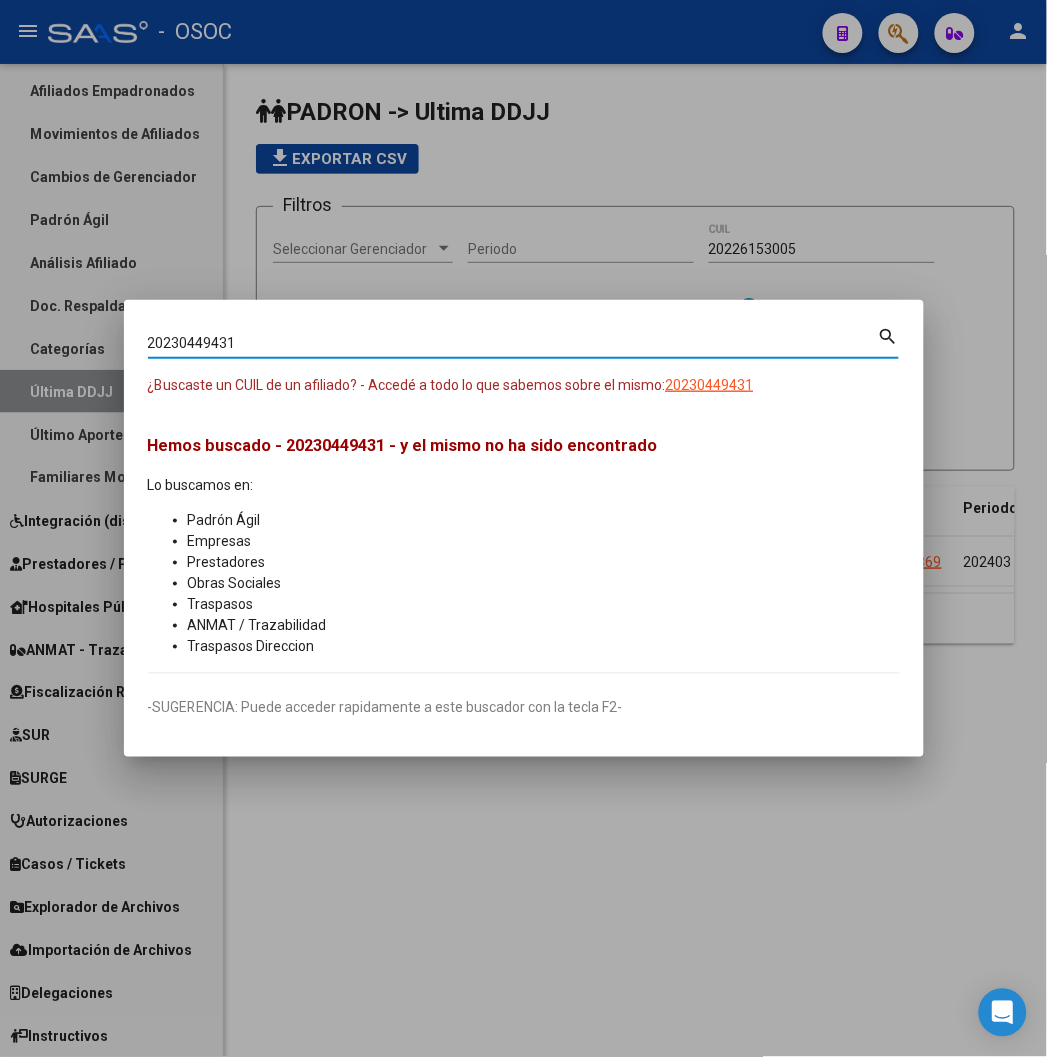 click on "20230449431" at bounding box center [513, 343] 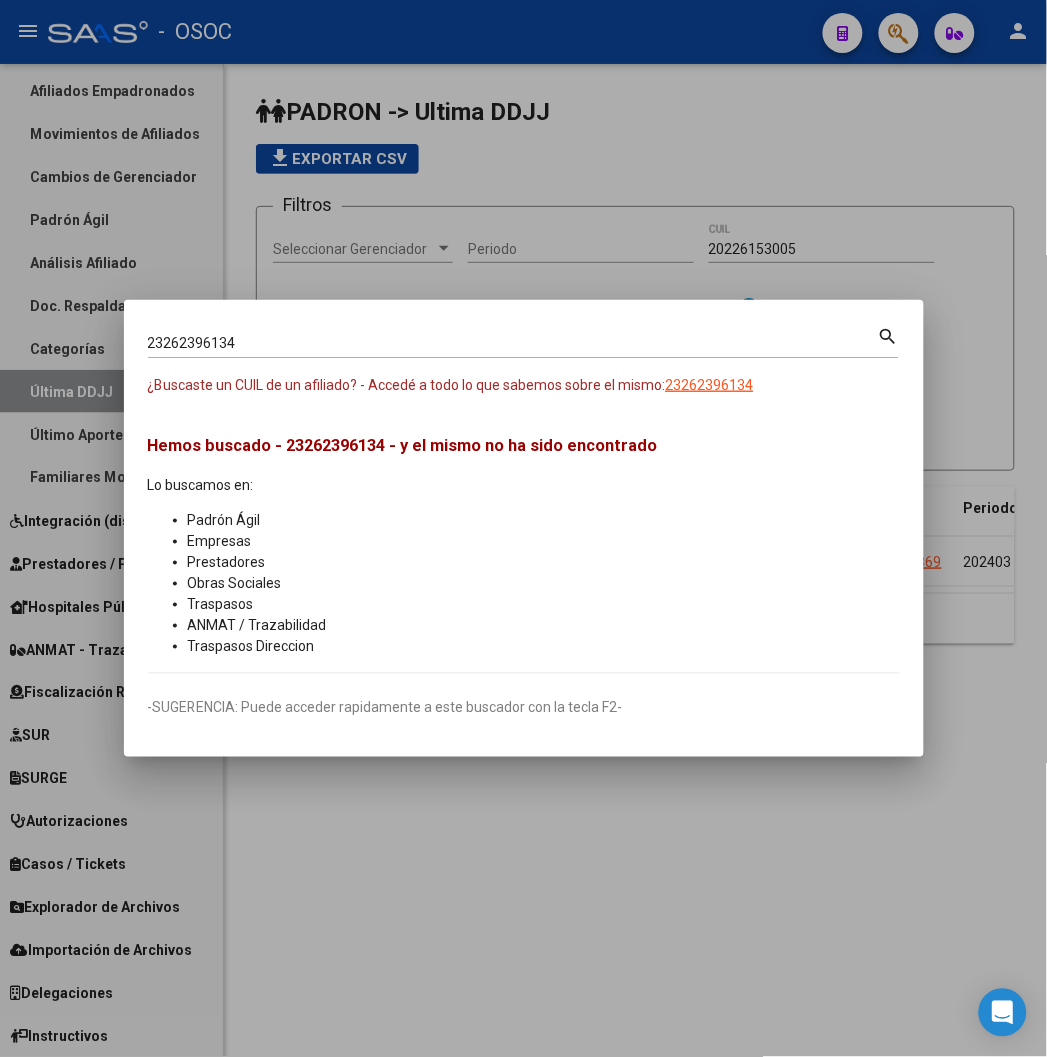click on "23262396134" at bounding box center (513, 343) 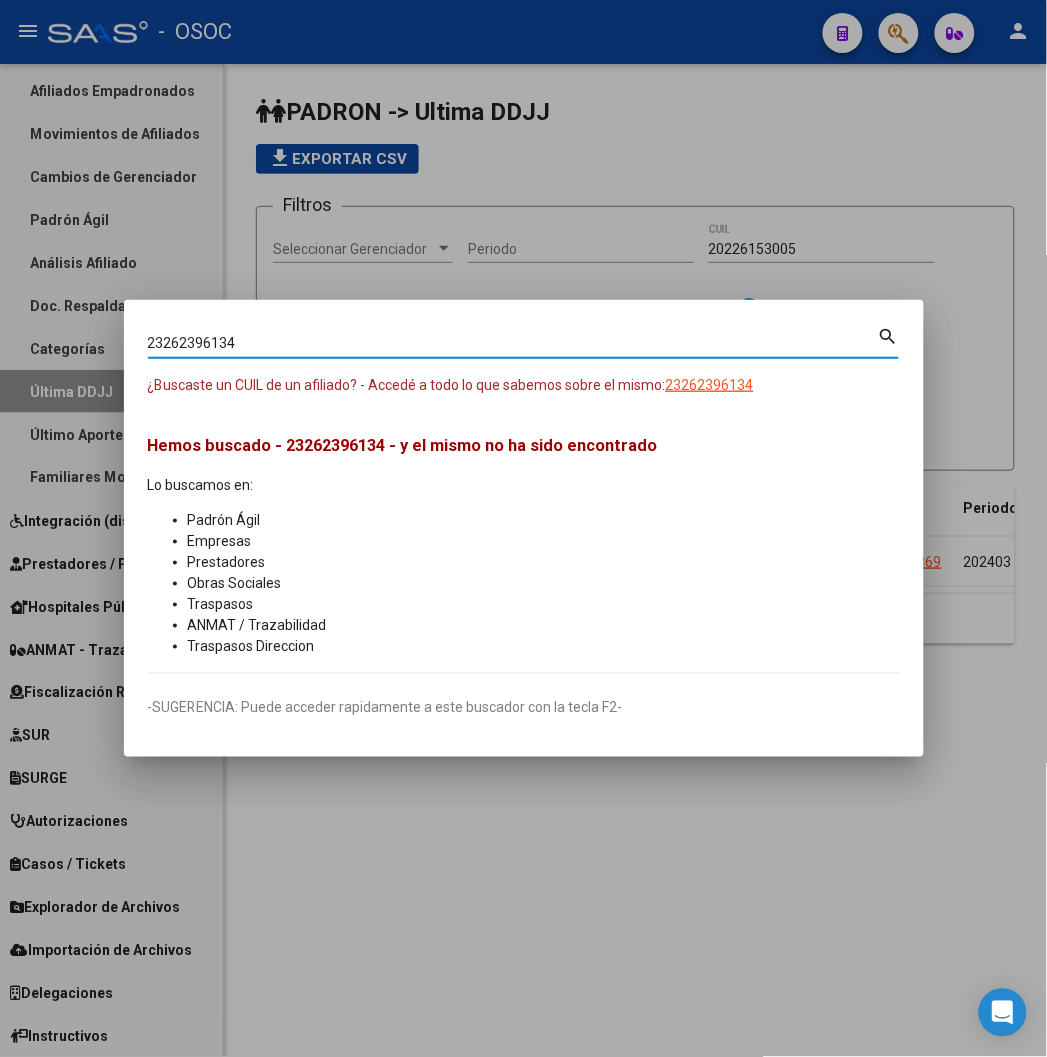 paste on "0553918058" 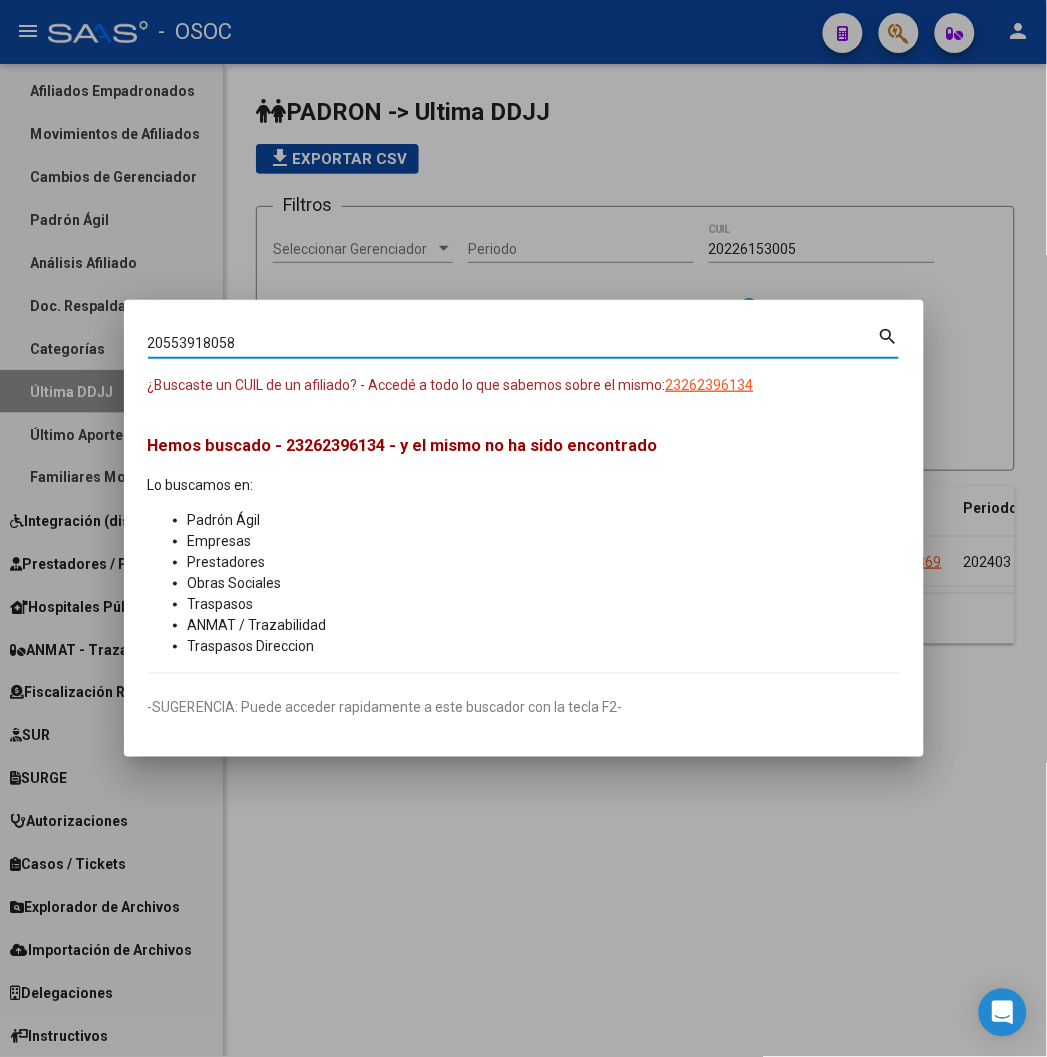 click on "20553918058" at bounding box center [513, 343] 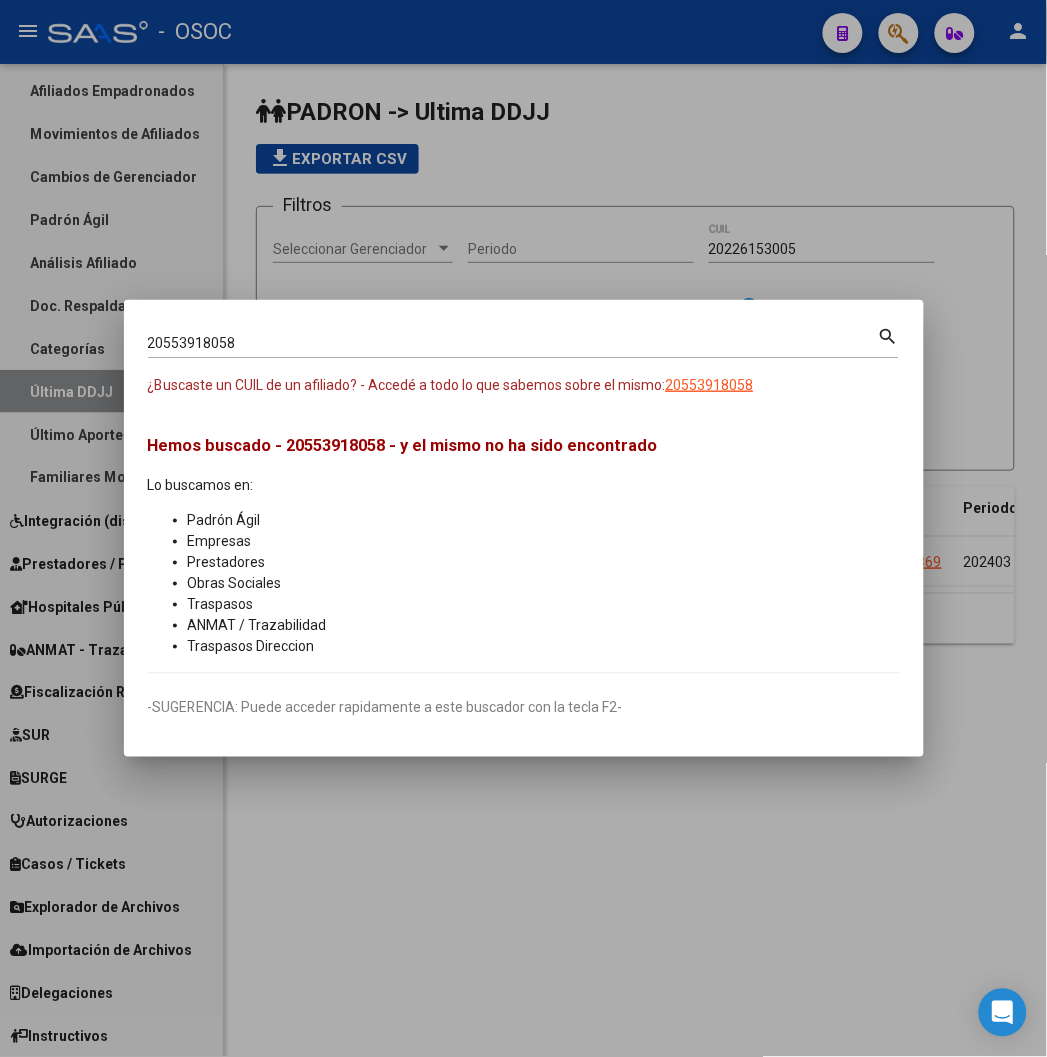 click on "20553918058" at bounding box center (513, 343) 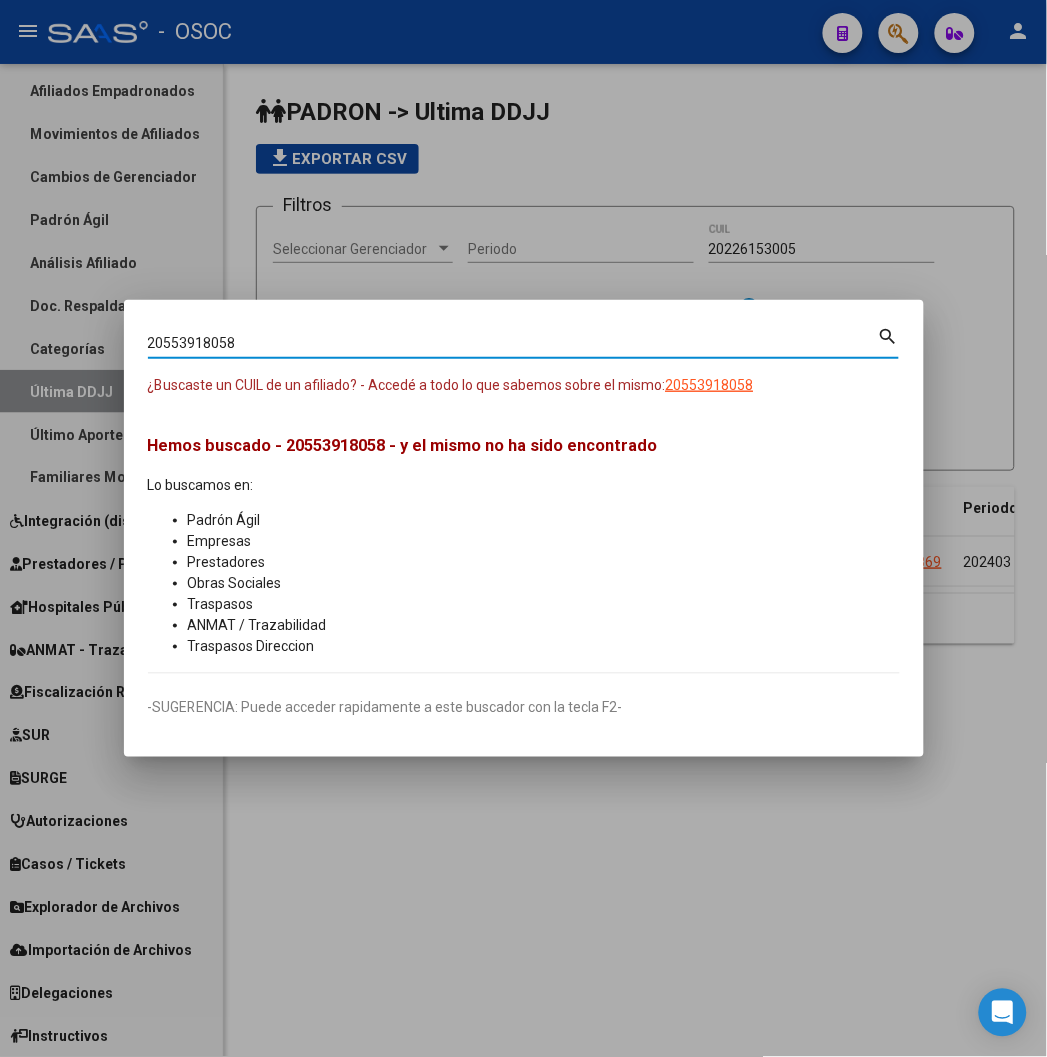 paste on "7939096421" 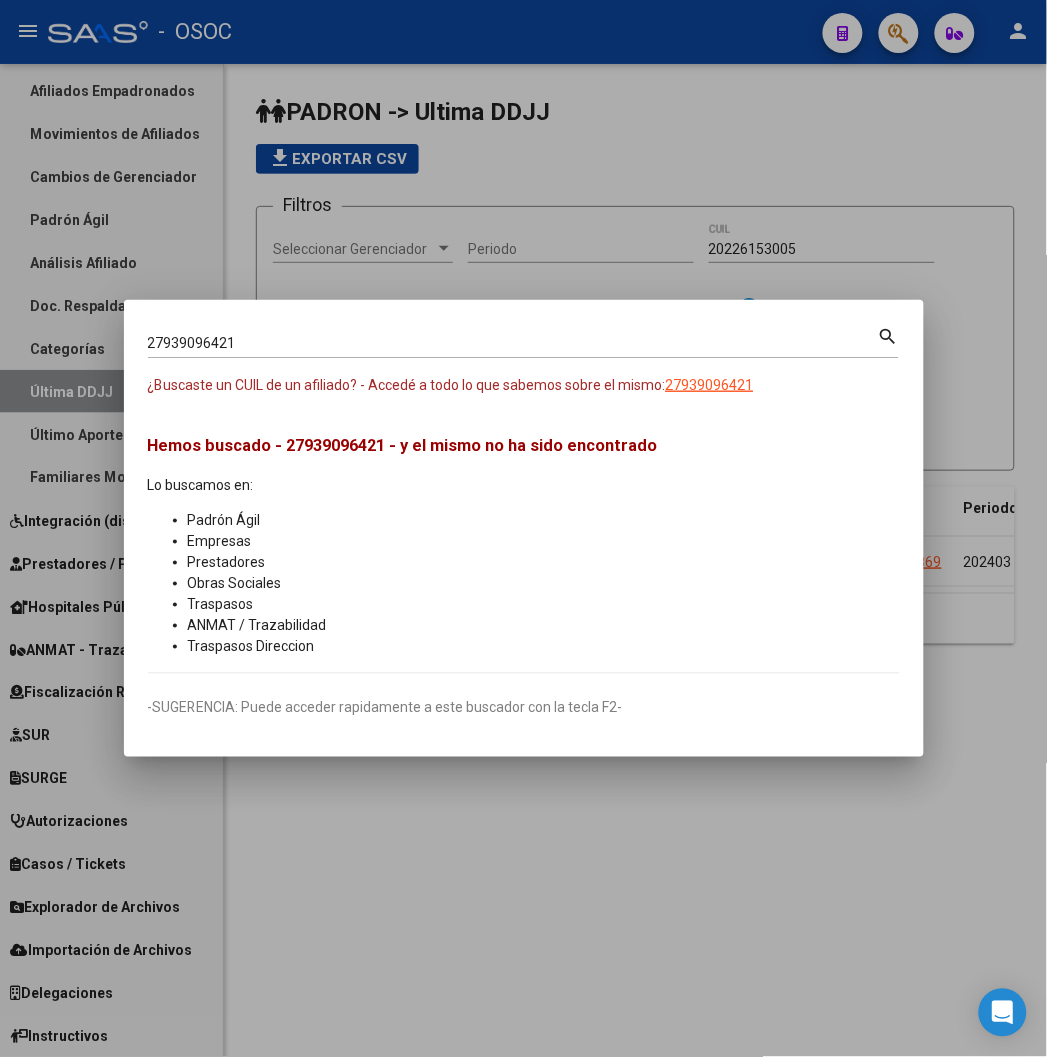 click on "27939096421" at bounding box center [513, 343] 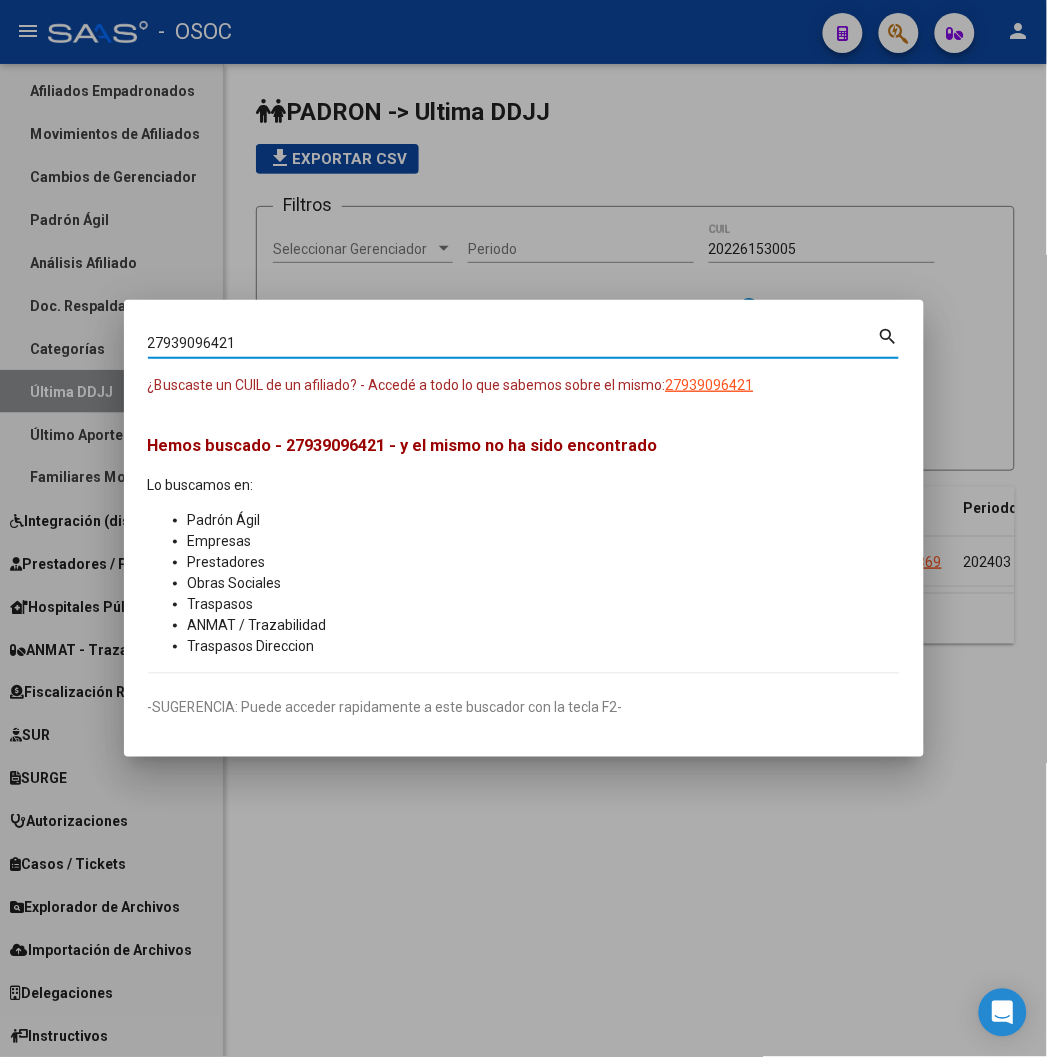 click on "27939096421" at bounding box center [513, 343] 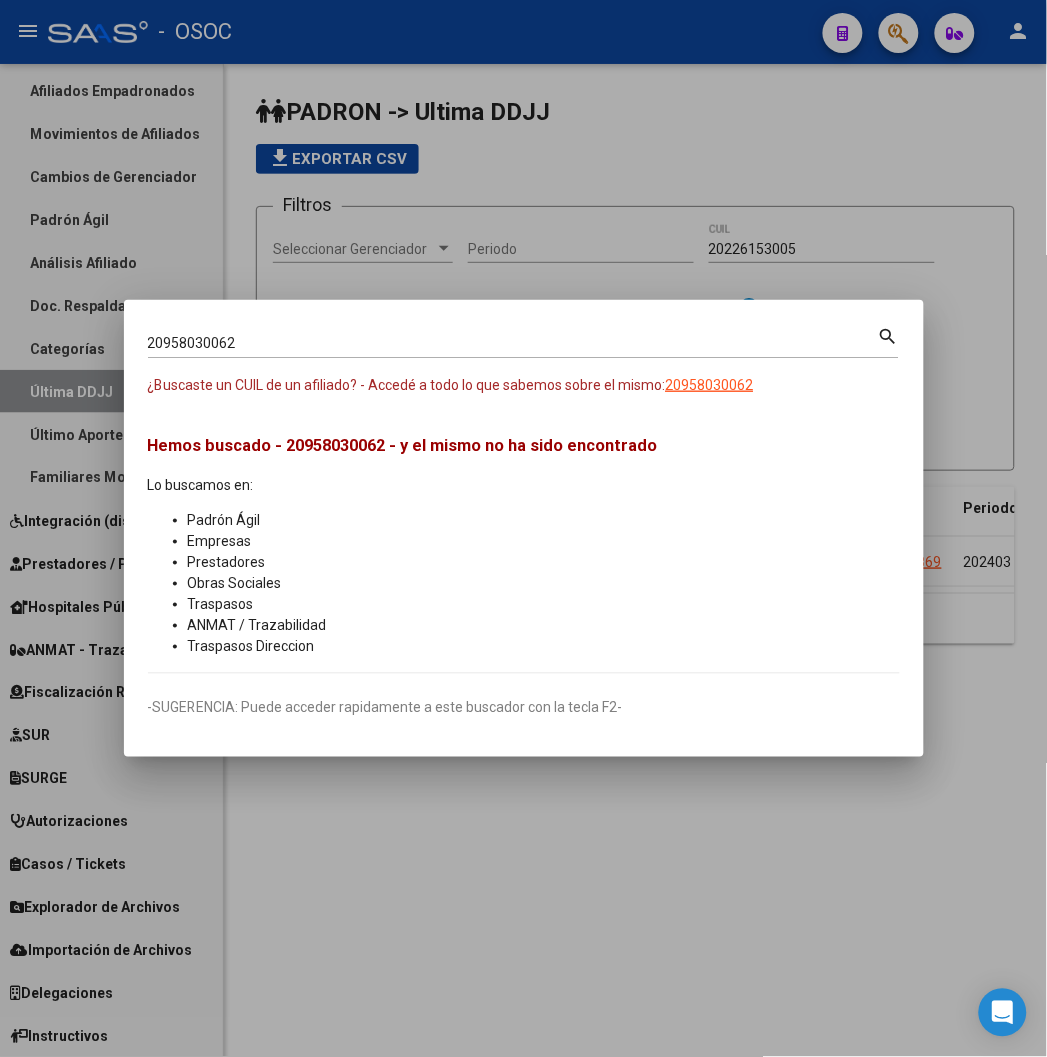 click on "20958030062" at bounding box center (513, 343) 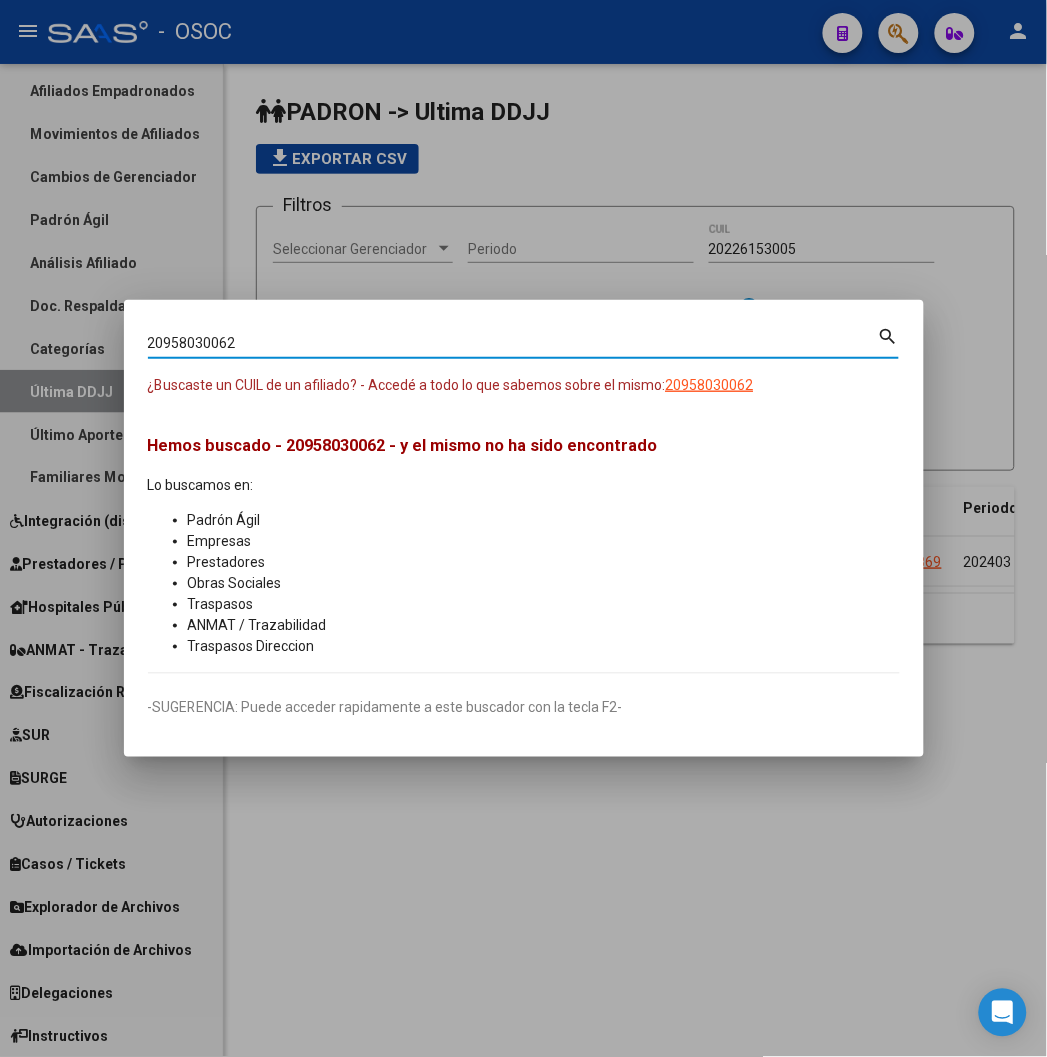 click on "20958030062" at bounding box center (513, 343) 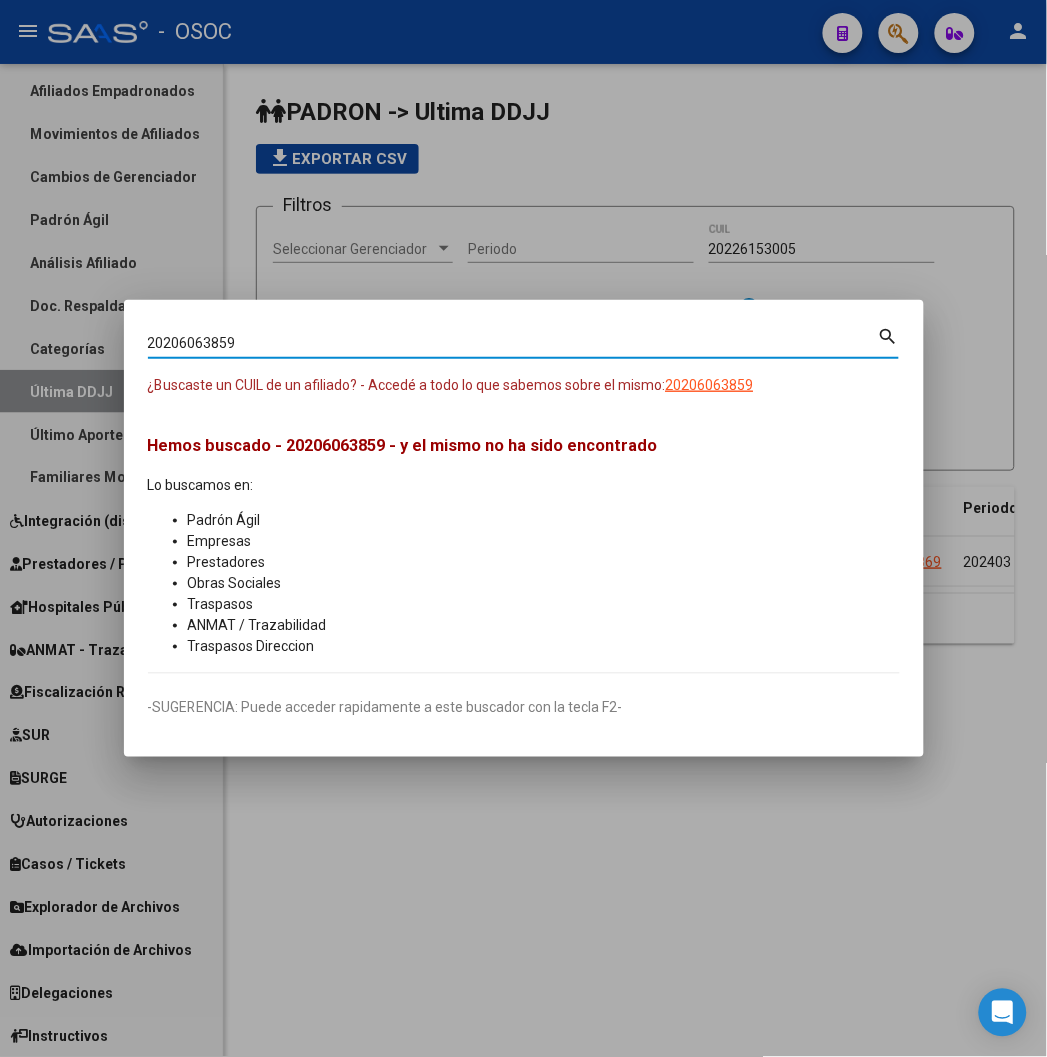 type on "20206063859" 